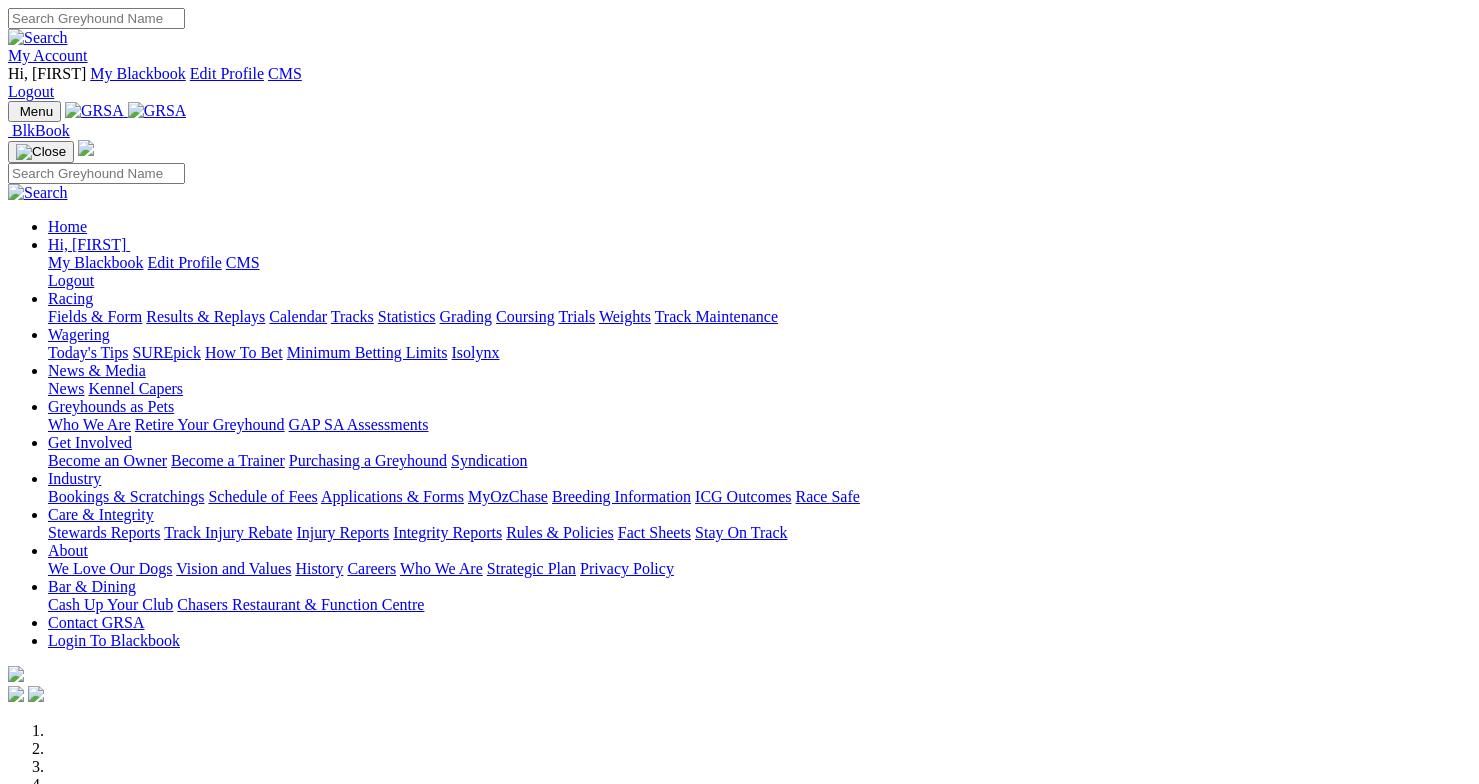 scroll, scrollTop: 0, scrollLeft: 0, axis: both 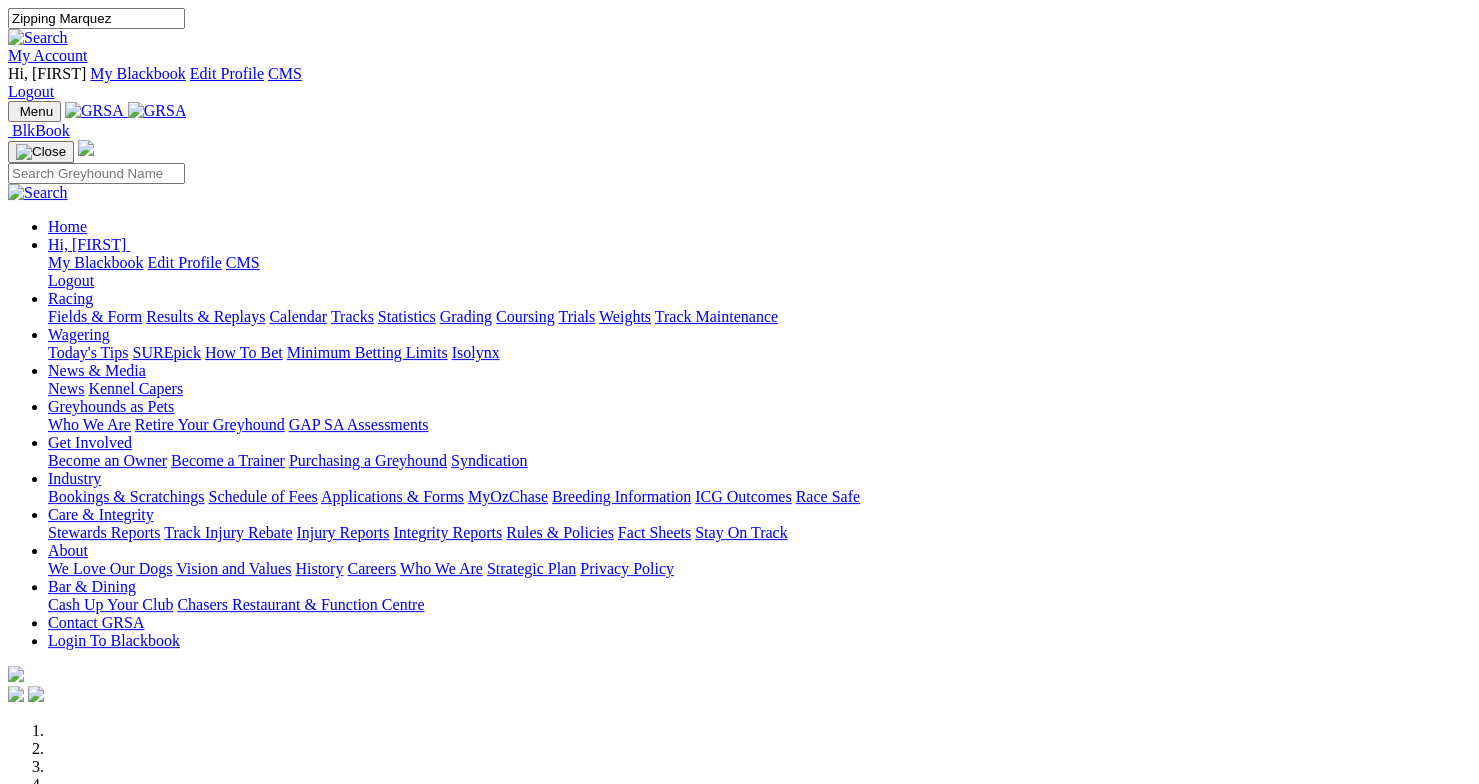 type on "Zipping Marquez" 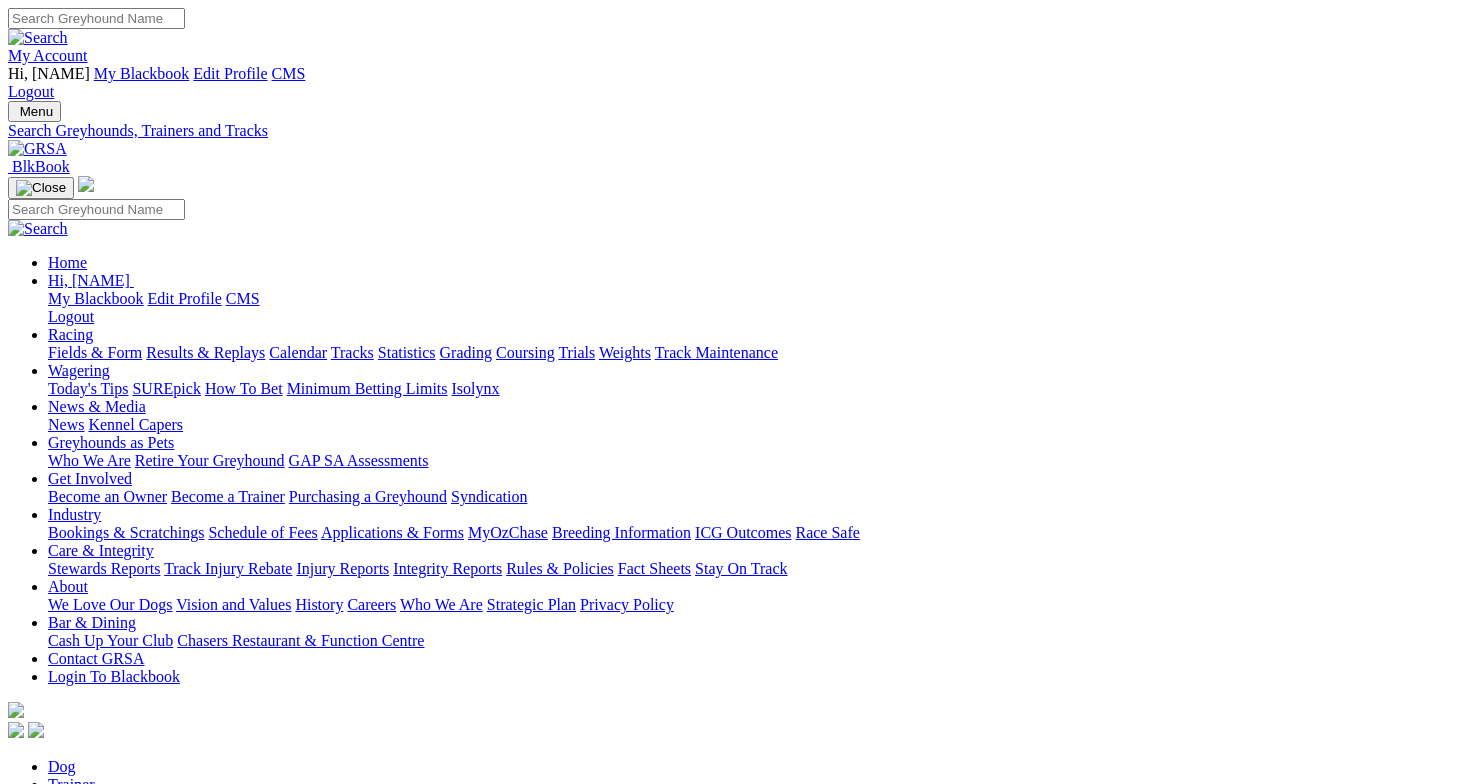 scroll, scrollTop: 0, scrollLeft: 0, axis: both 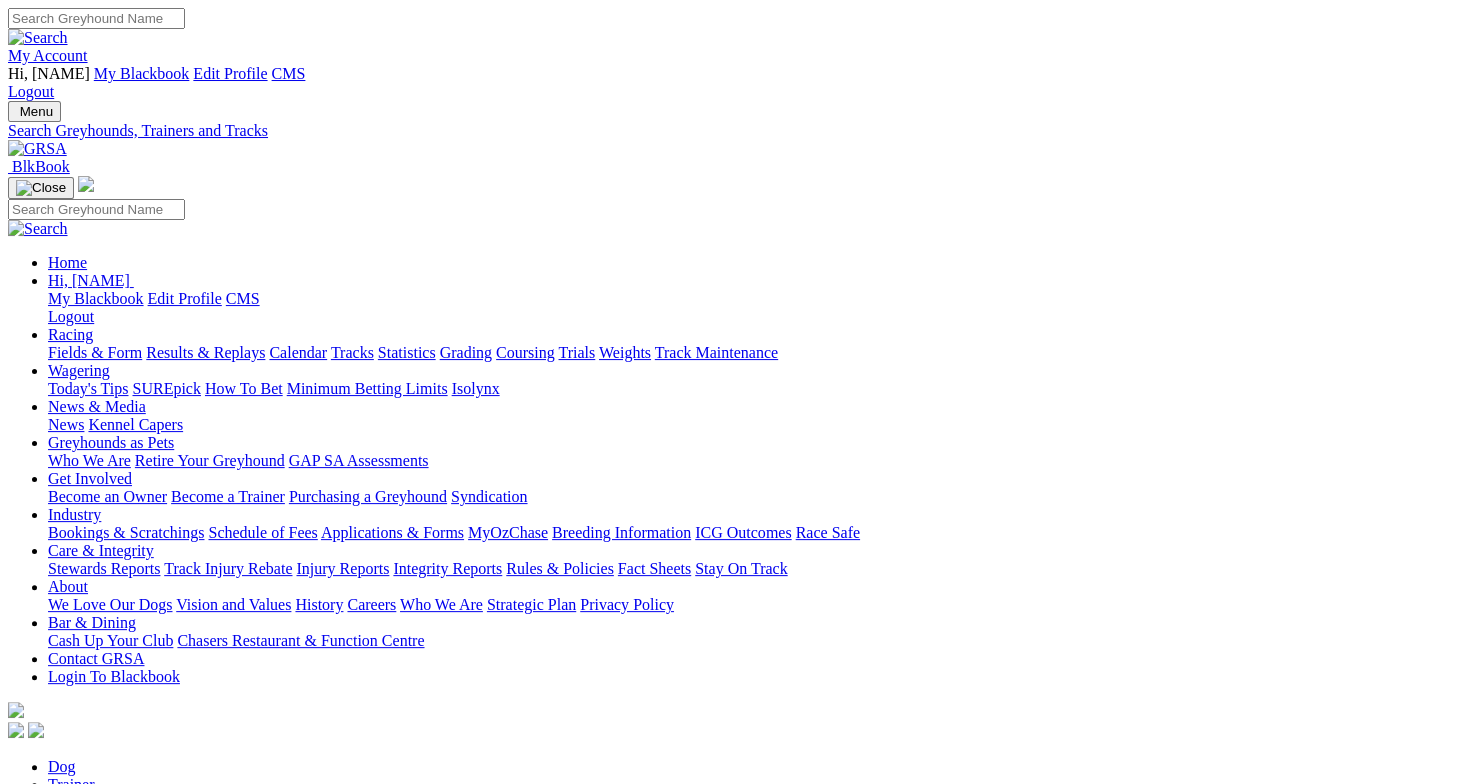 click on "Zipping Marquez" at bounding box center [64, 939] 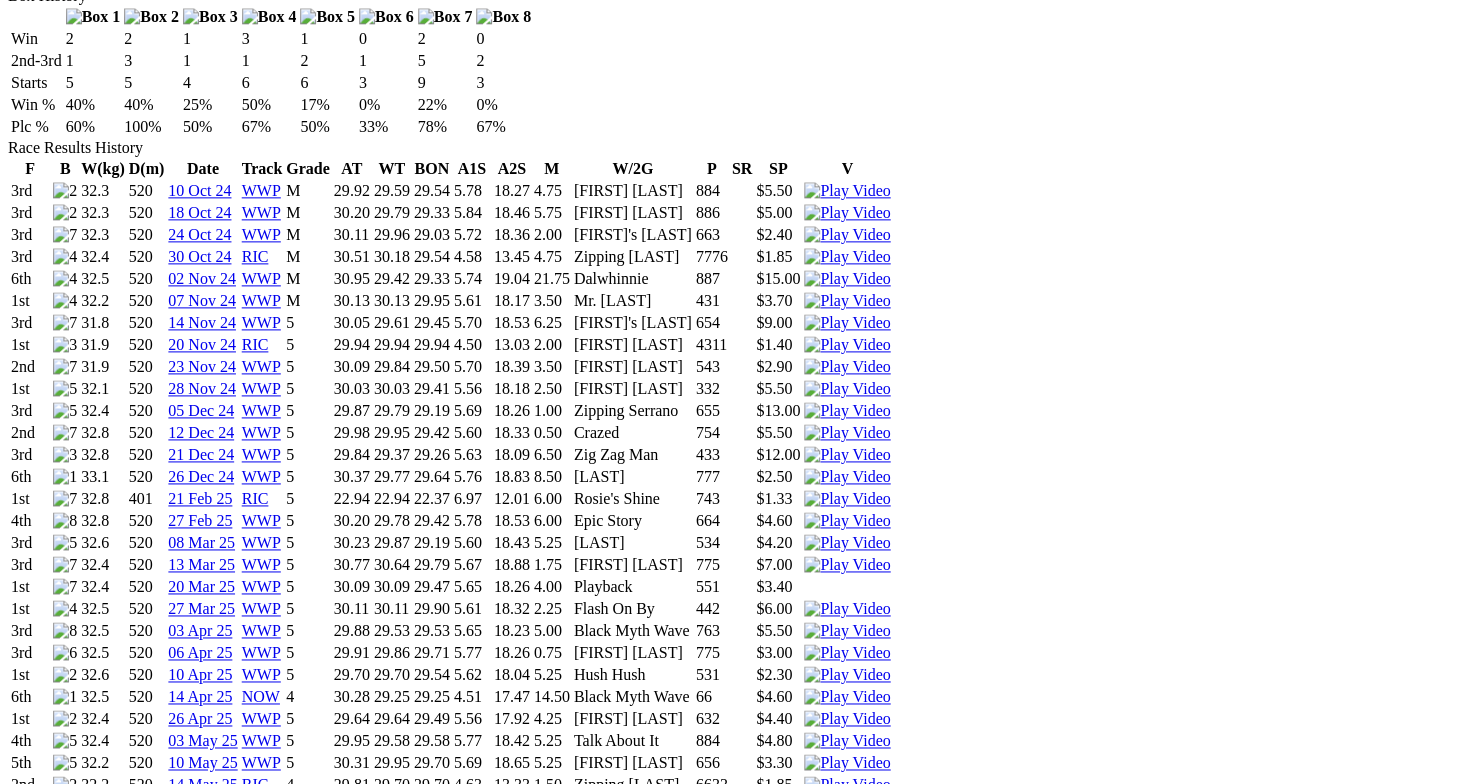 scroll, scrollTop: 1437, scrollLeft: 0, axis: vertical 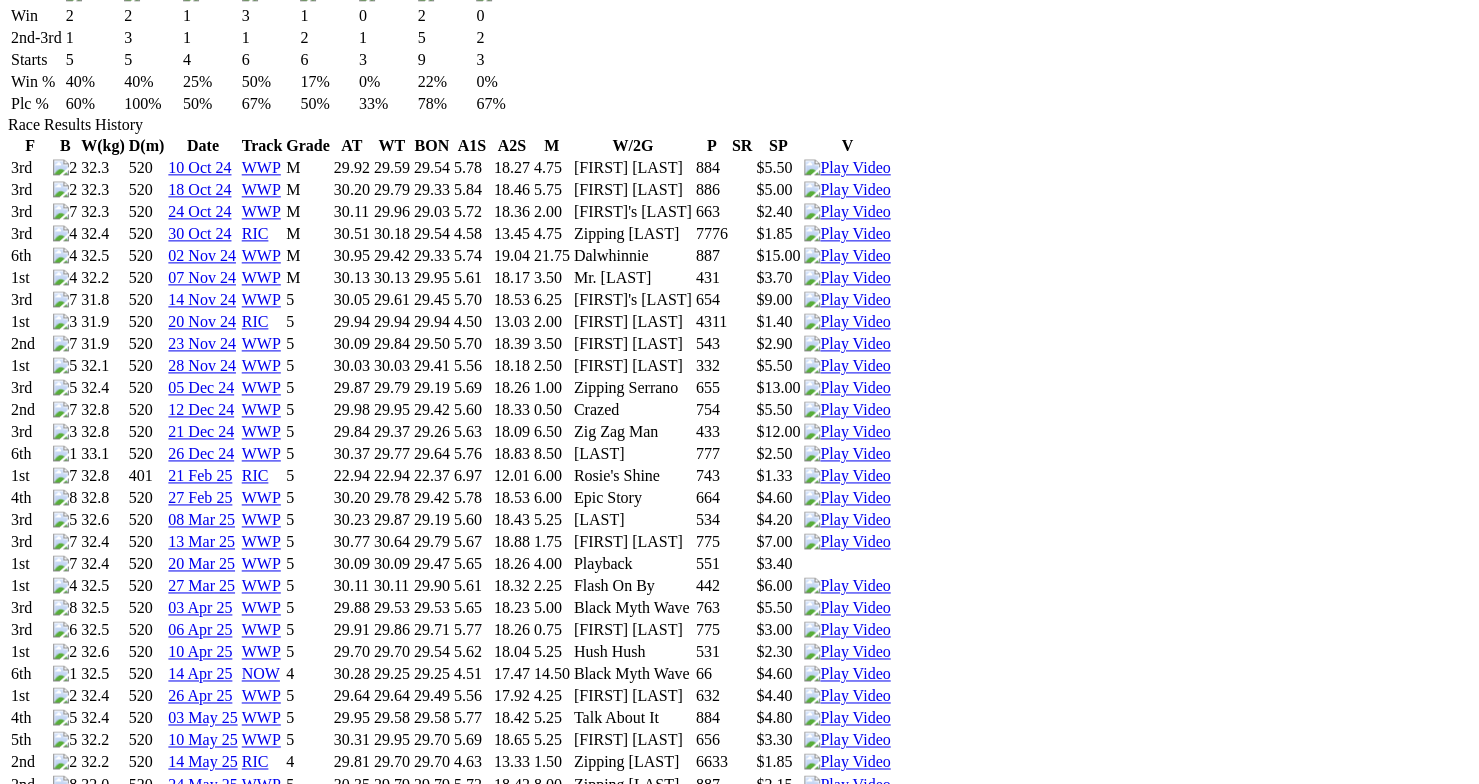 click at bounding box center (847, 1048) 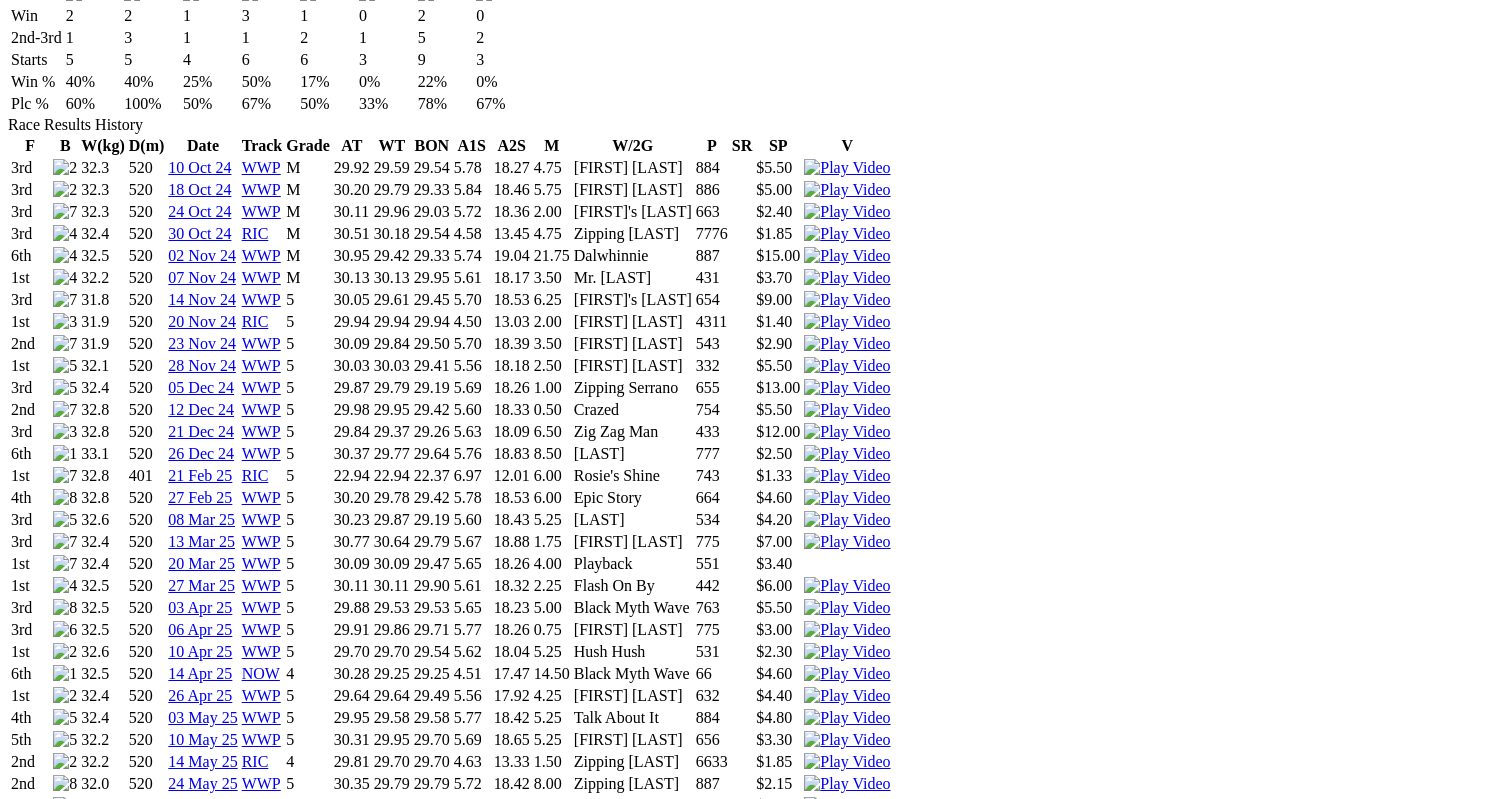 click at bounding box center (248, 4495) 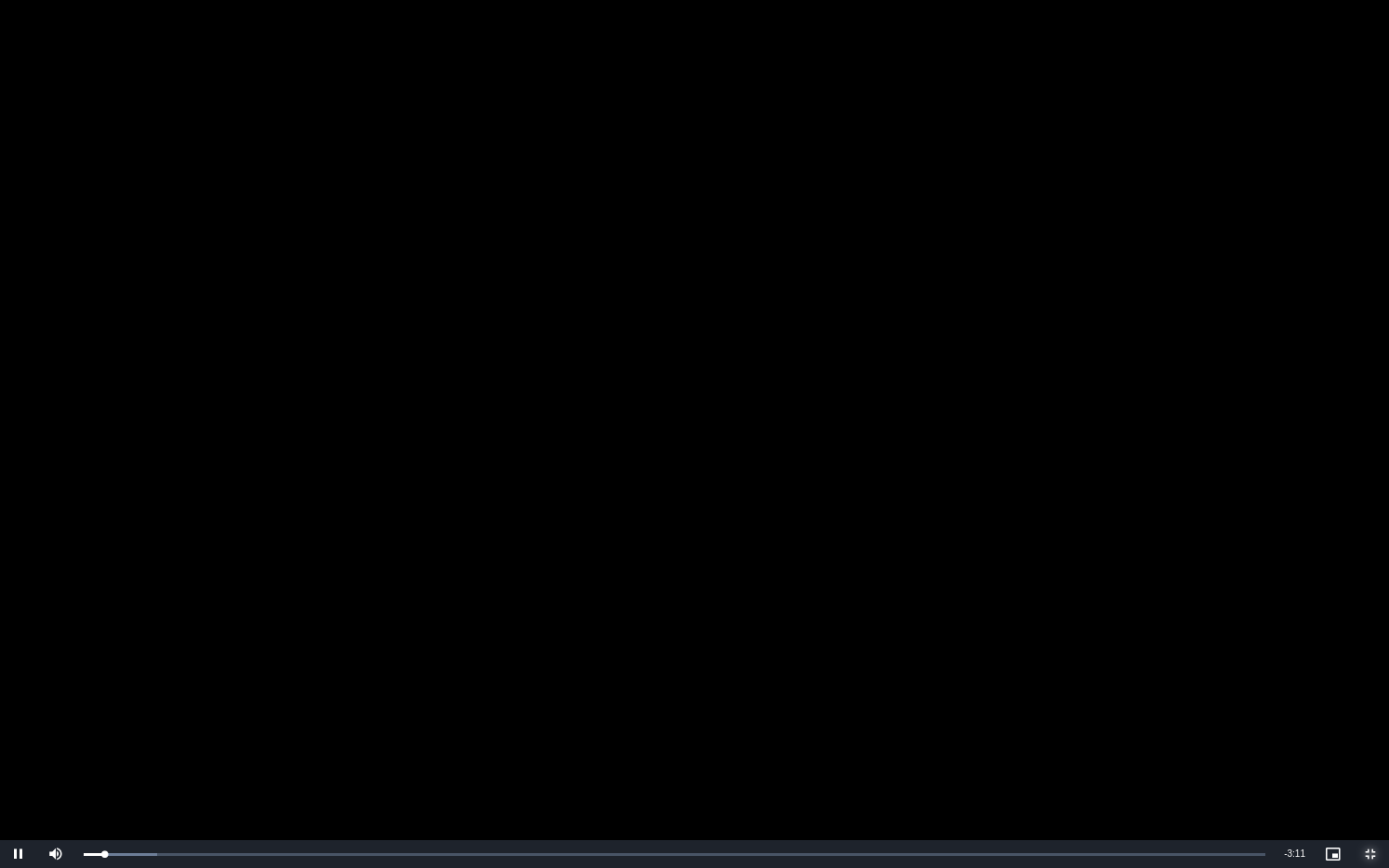 click at bounding box center (1370, 854) 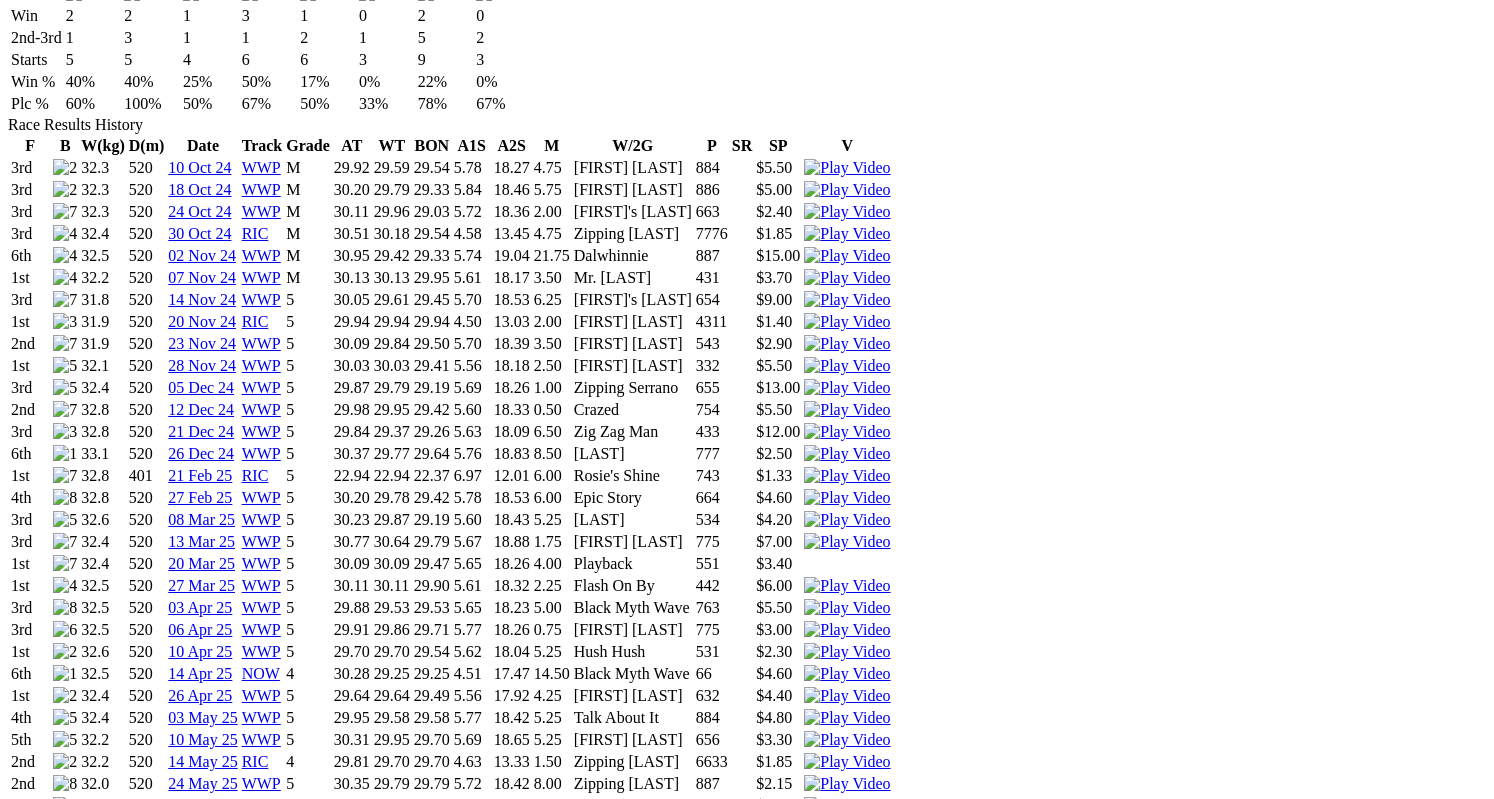 click at bounding box center [468, 4615] 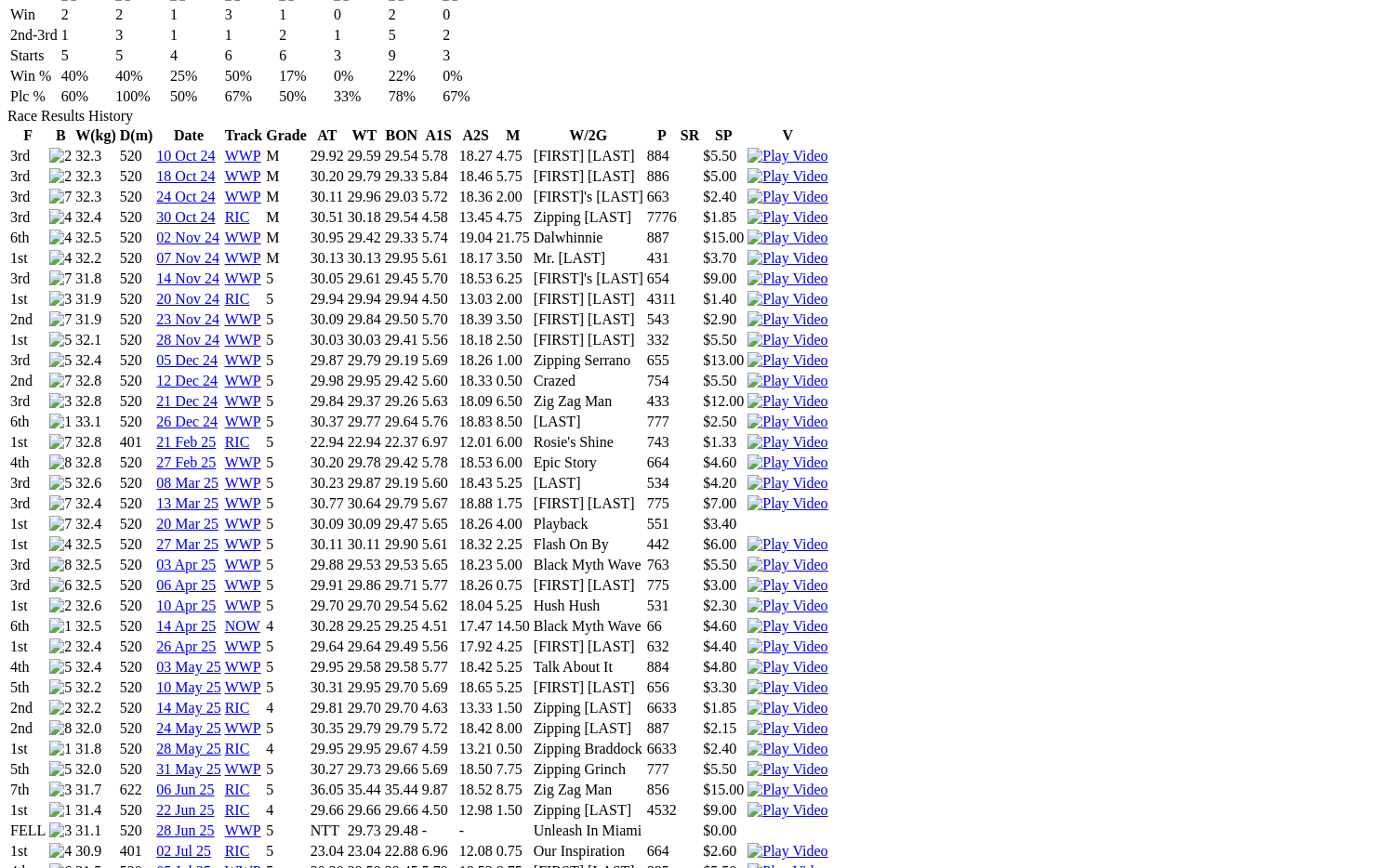type 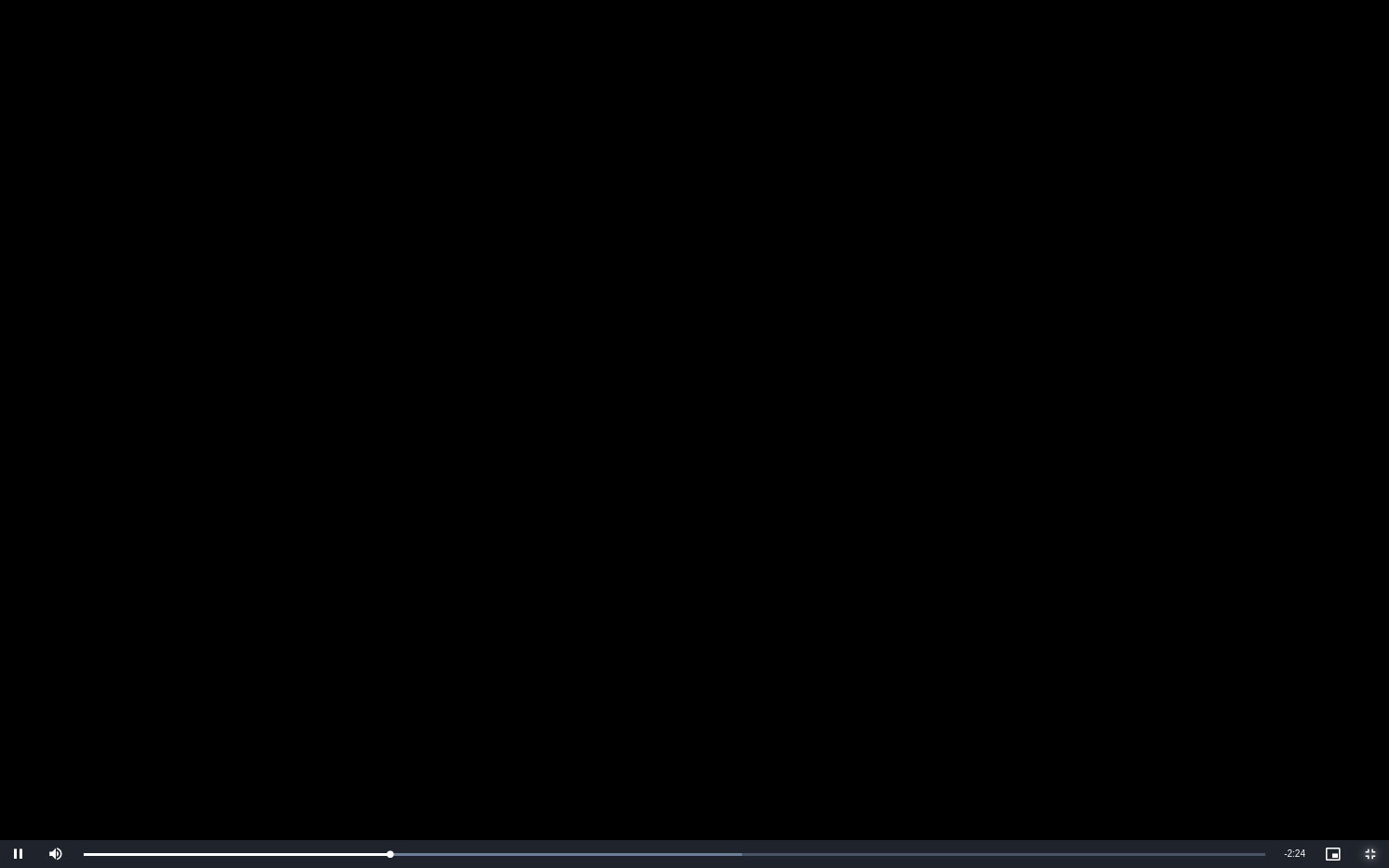 click at bounding box center [1370, 854] 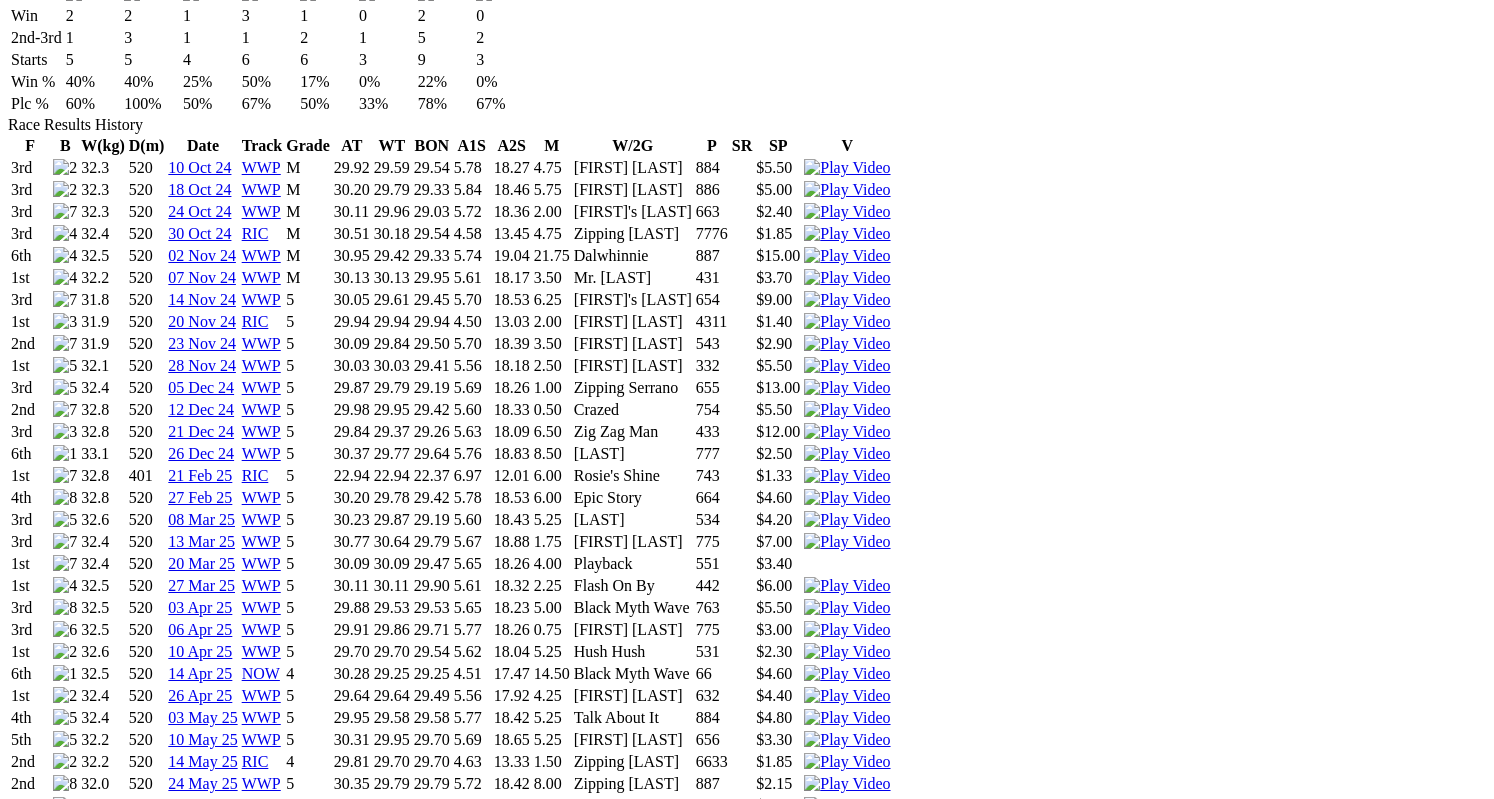 click at bounding box center (16, 4289) 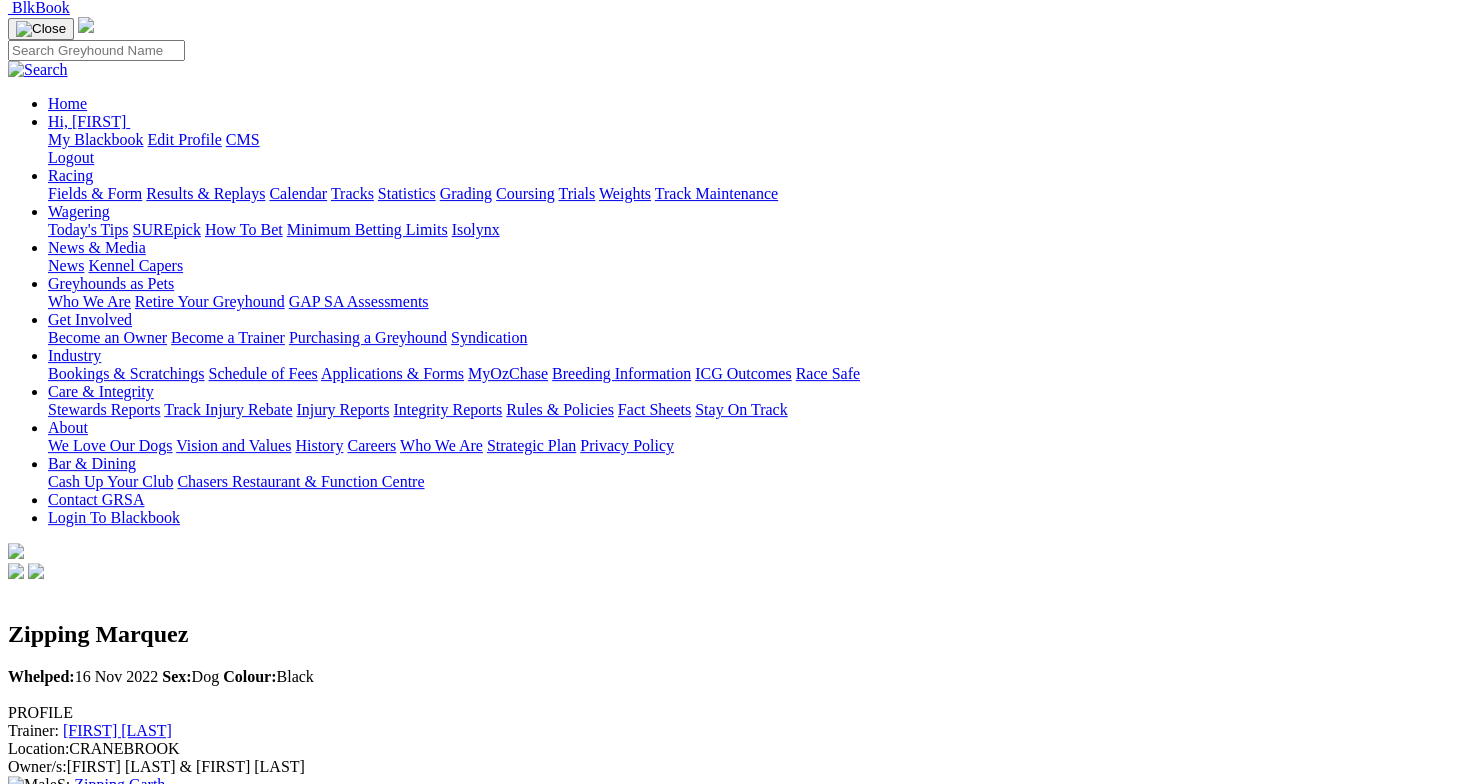 scroll, scrollTop: 0, scrollLeft: 0, axis: both 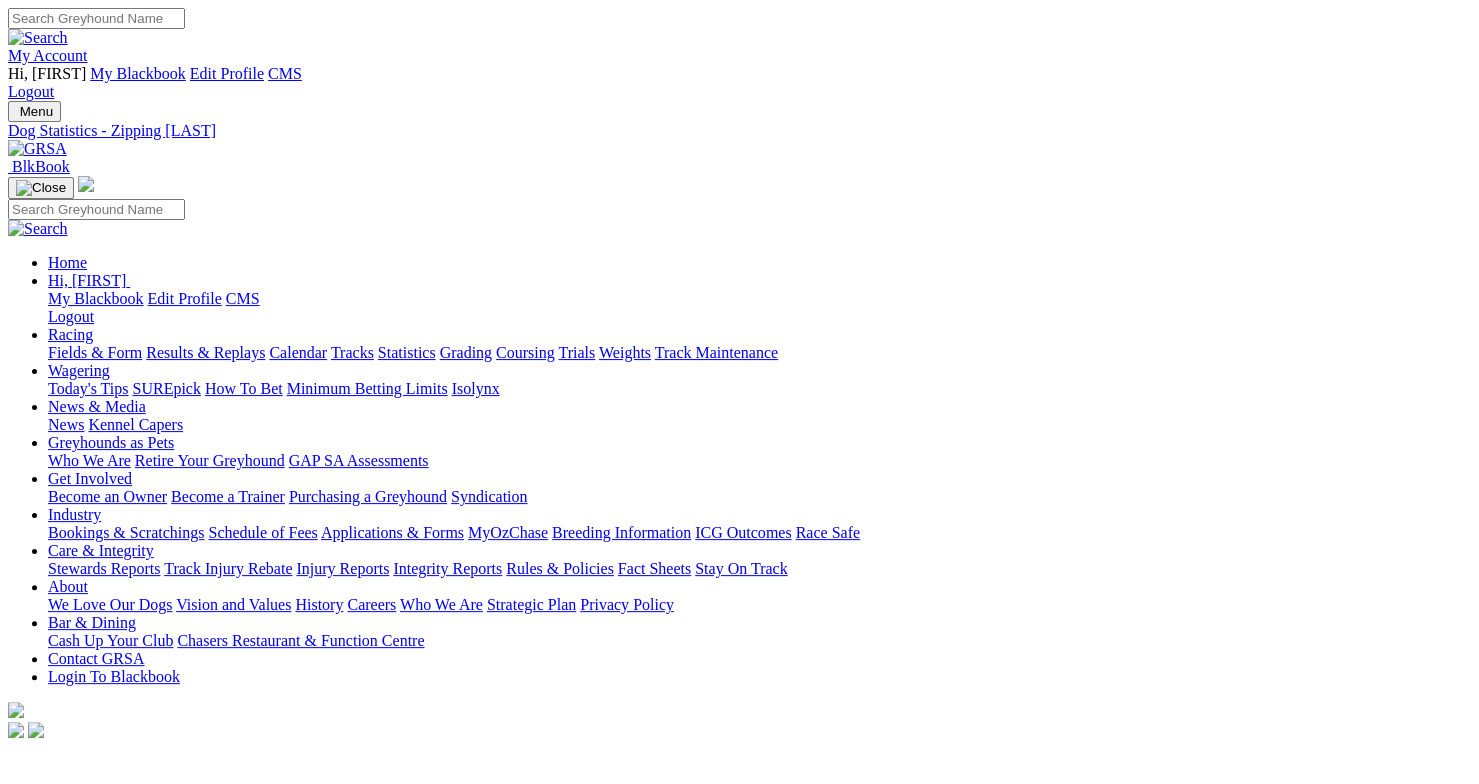 click at bounding box center [96, 18] 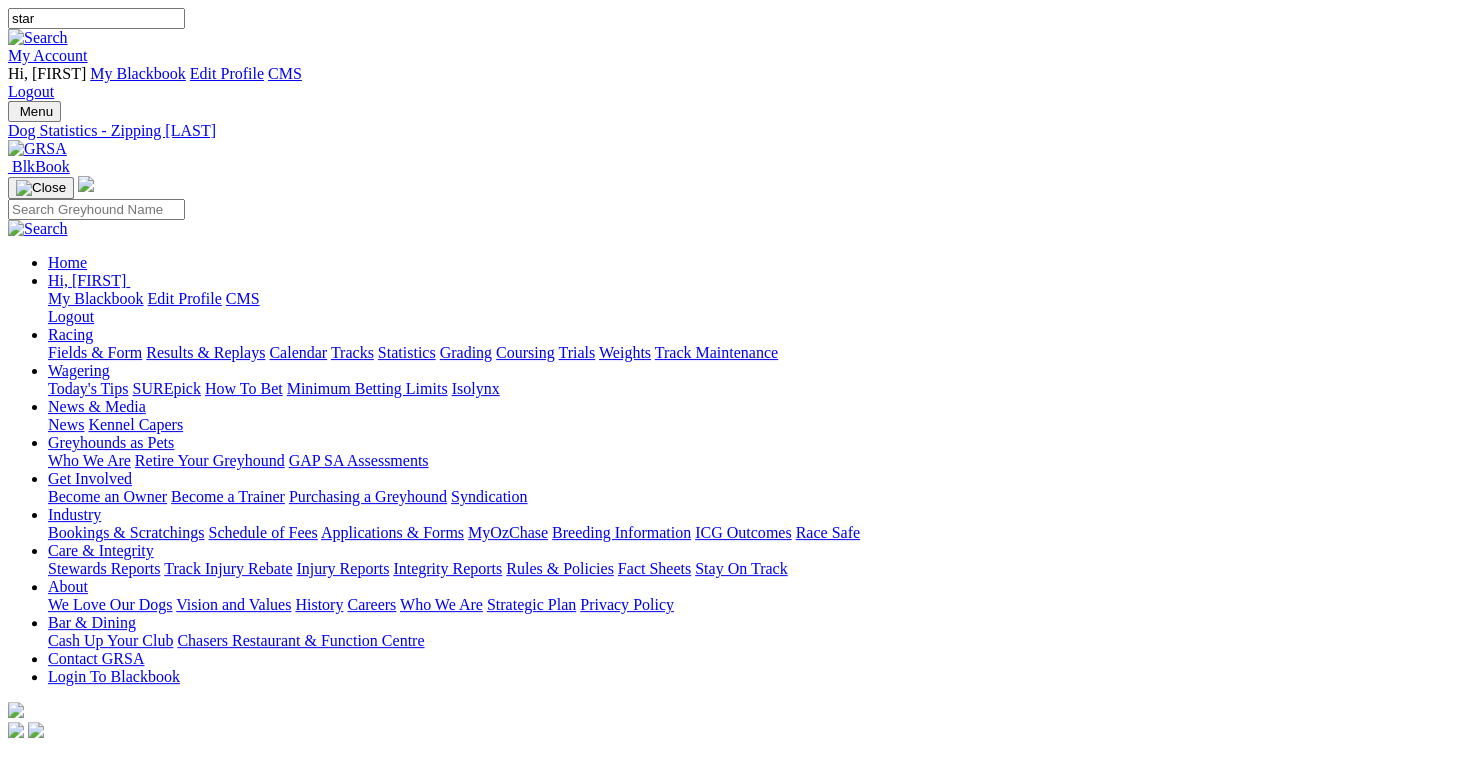 type on "star" 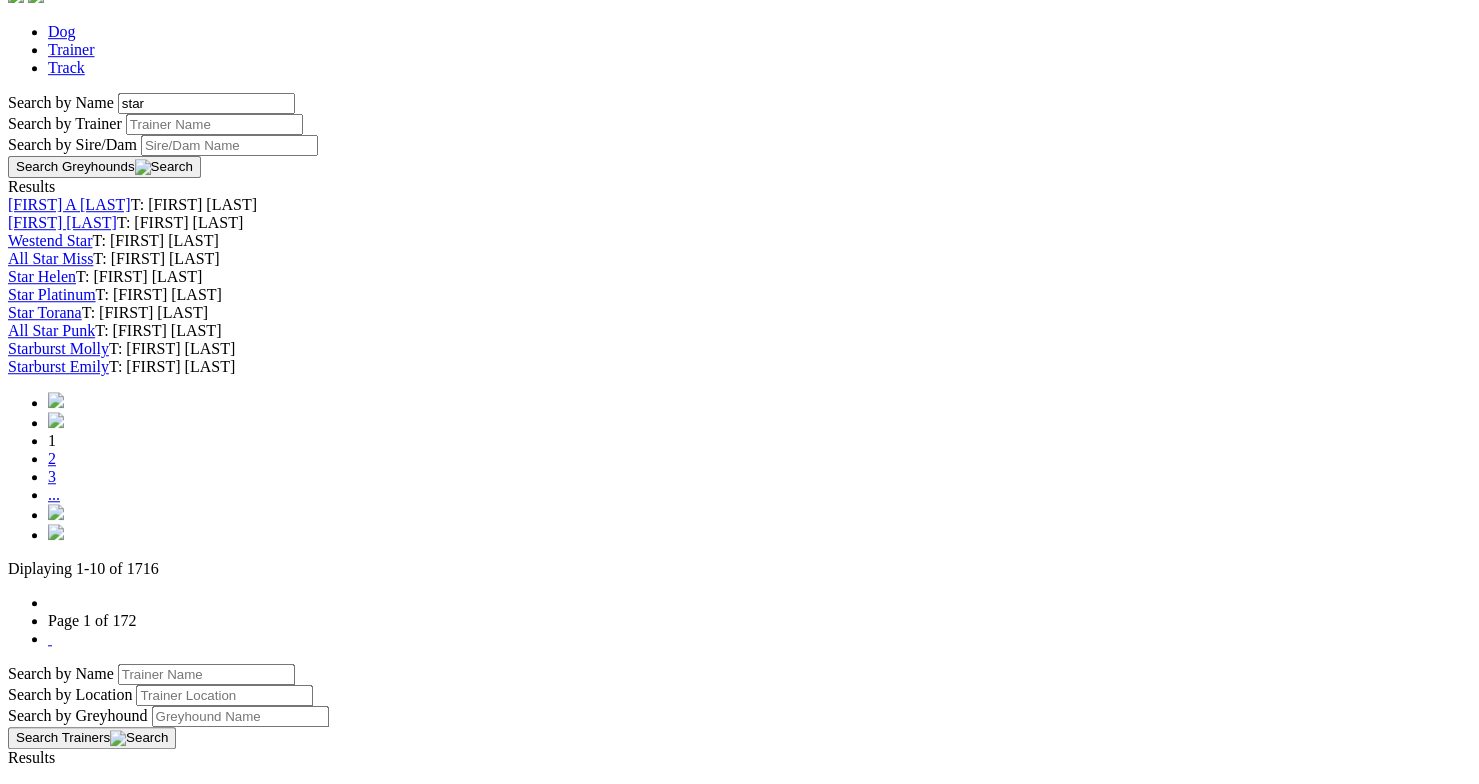 scroll, scrollTop: 773, scrollLeft: 0, axis: vertical 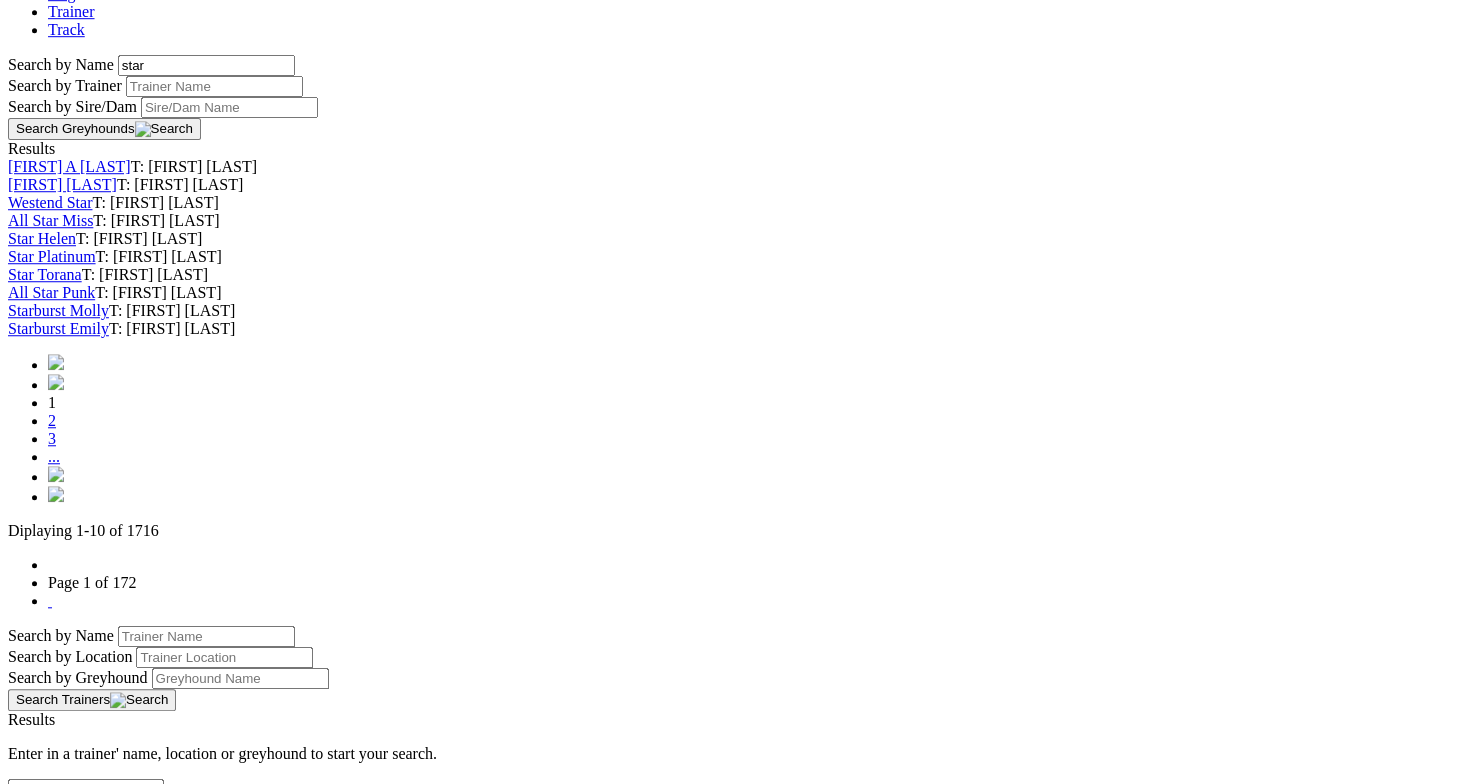 click on "2" at bounding box center (52, 420) 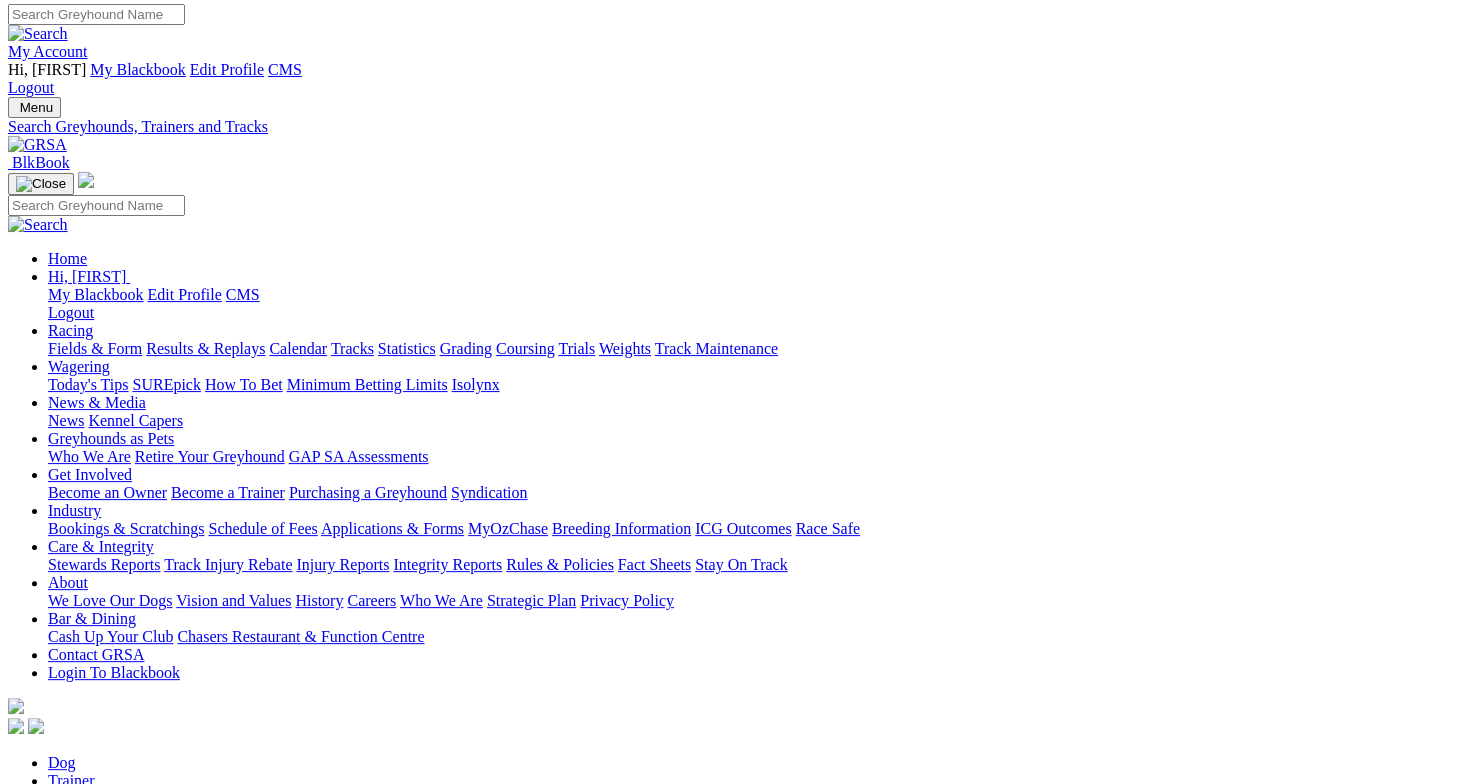 scroll, scrollTop: 0, scrollLeft: 0, axis: both 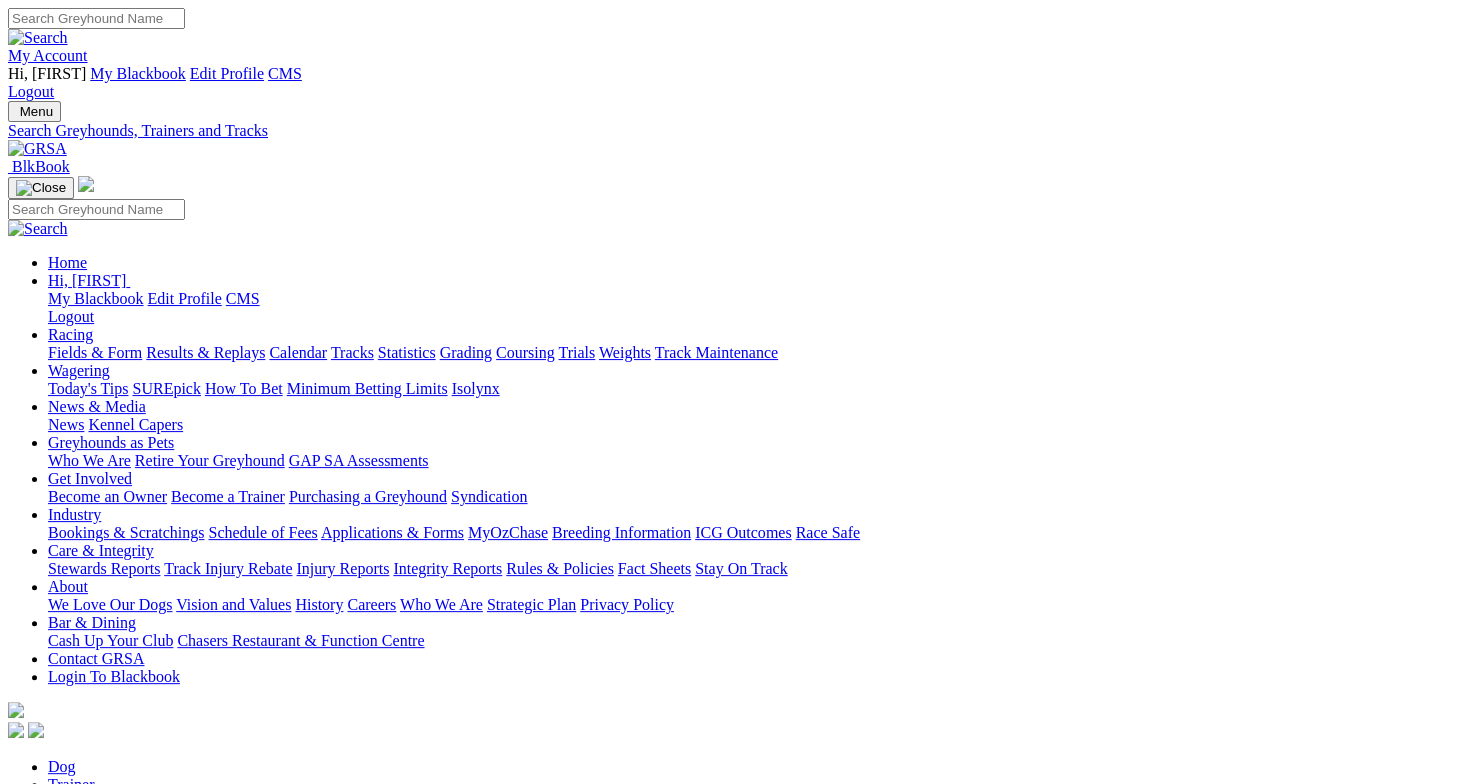 click at bounding box center (229, 880) 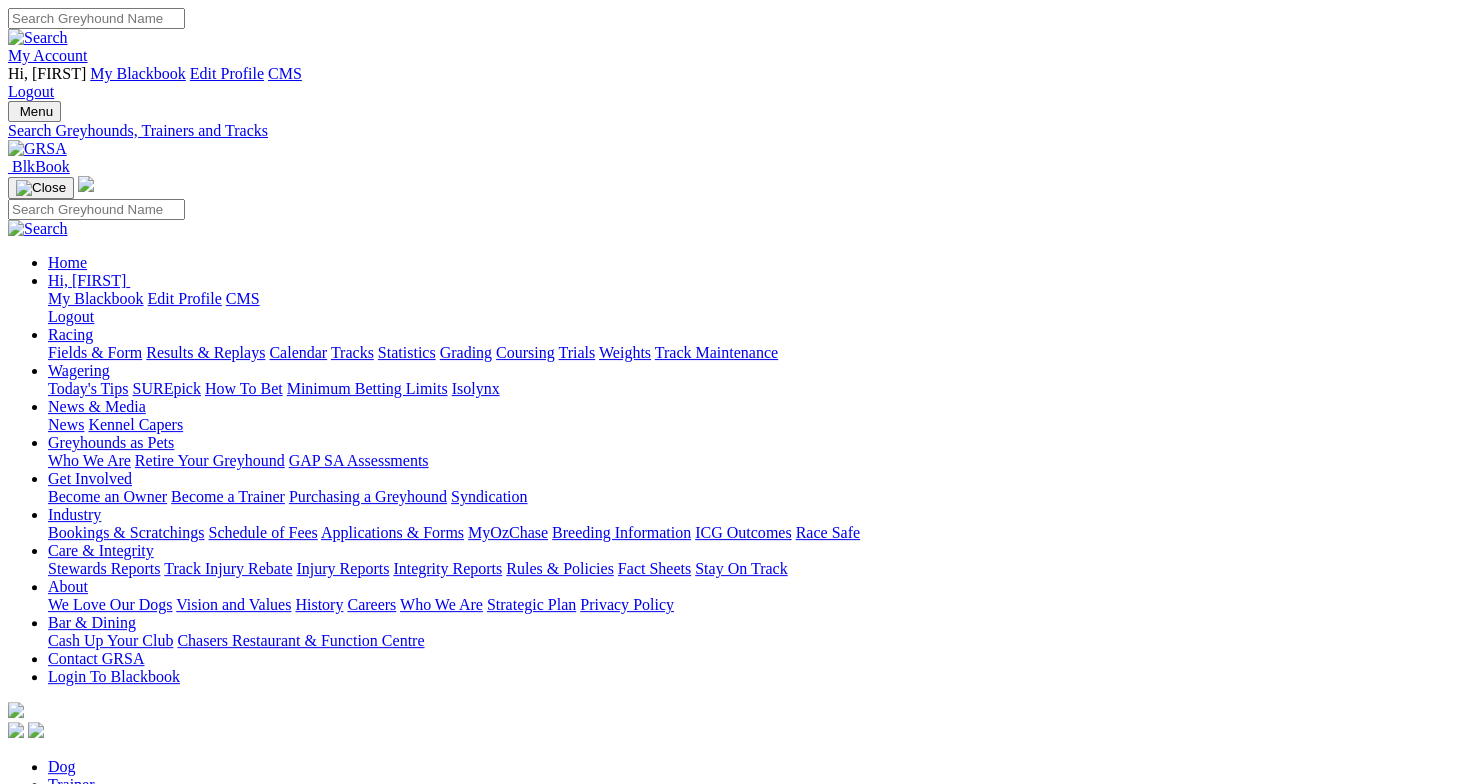 paste on "Zipping Twix)" 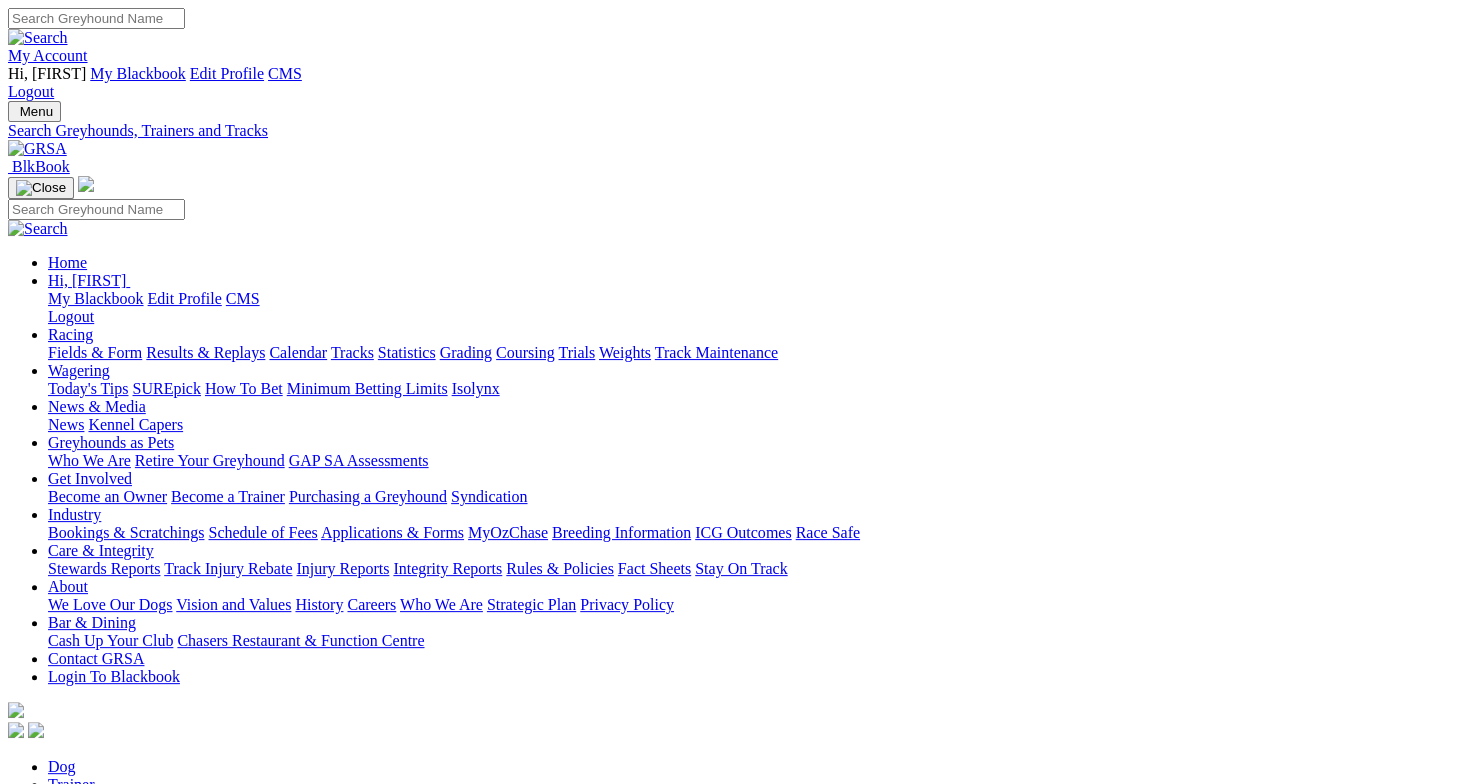 click on "Star" at bounding box center [21, 939] 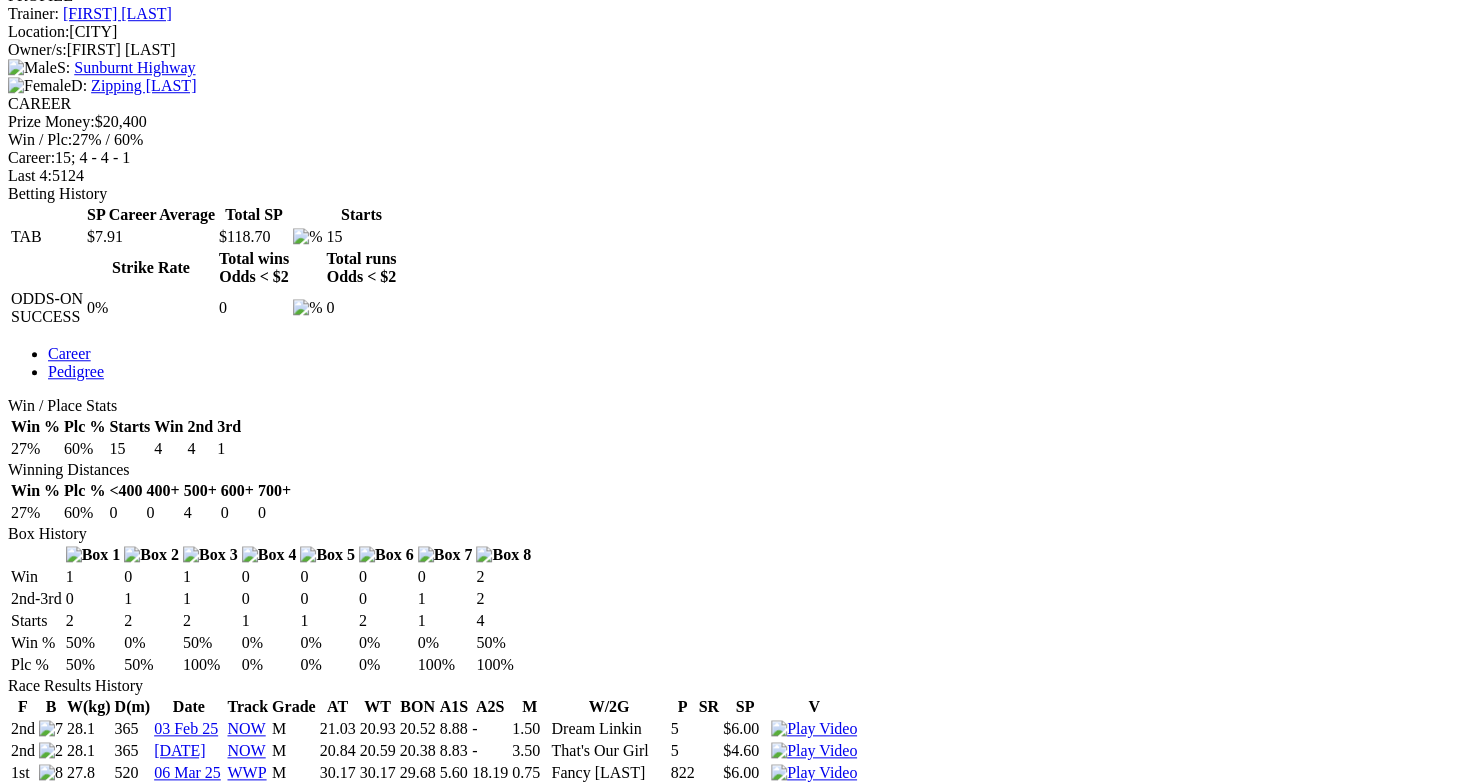 scroll, scrollTop: 618, scrollLeft: 0, axis: vertical 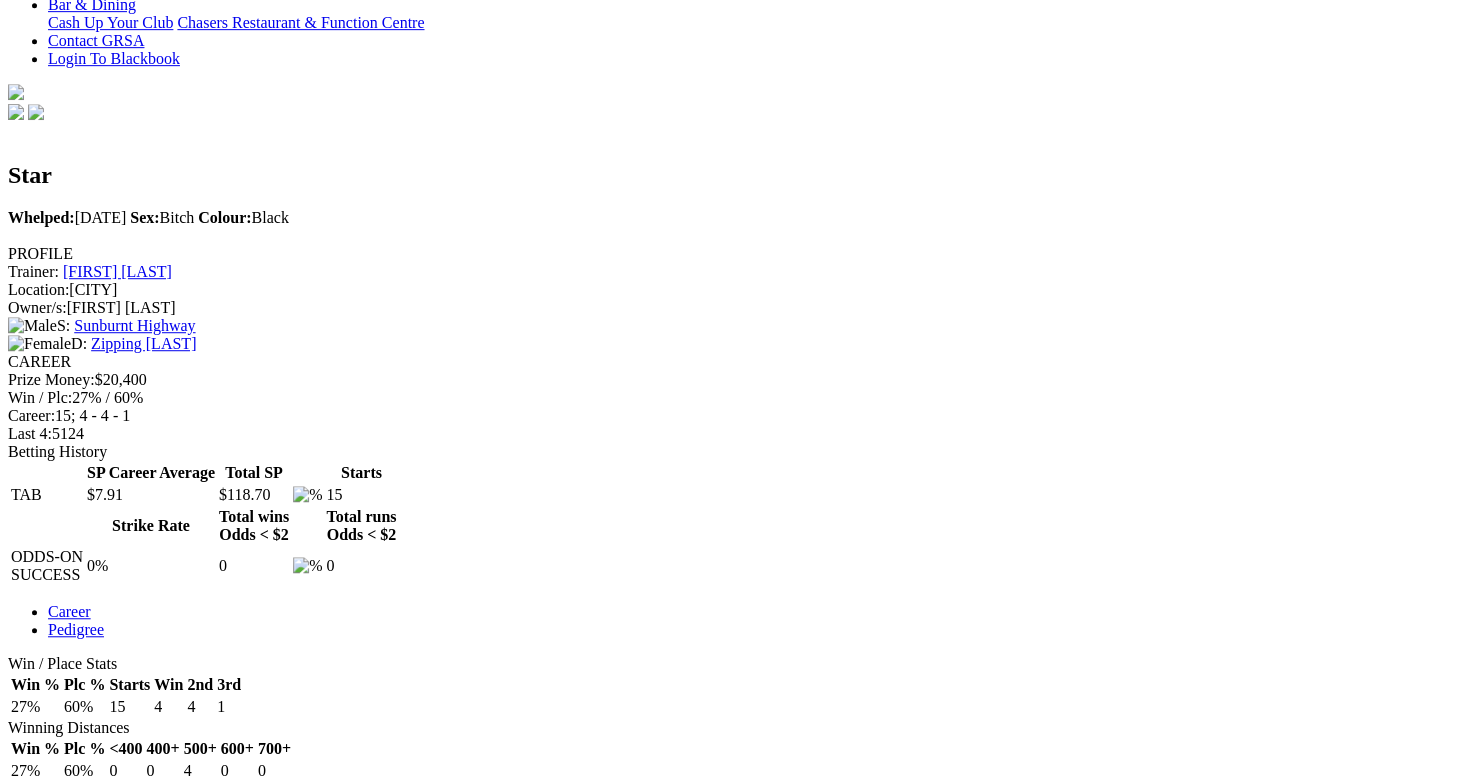 click on "Next To Go
[STATE]
[STATE]
[STATE]
[STATE]
[STATE]
[STATE]
[STATE]
R10
7m
[CITY]
TIPS
R11
24m
[CITY]
TIPS" at bounding box center [739, 2557] 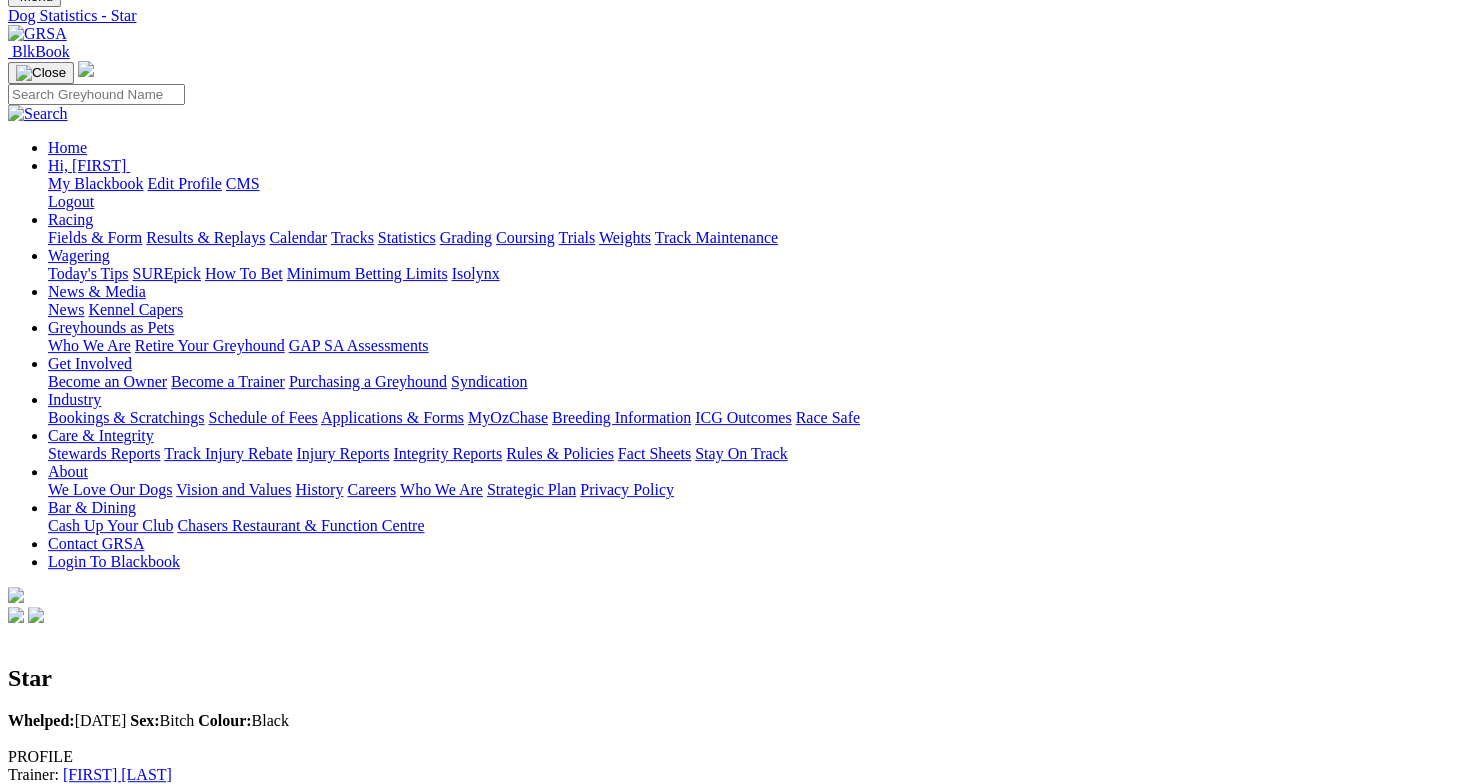 scroll, scrollTop: 0, scrollLeft: 0, axis: both 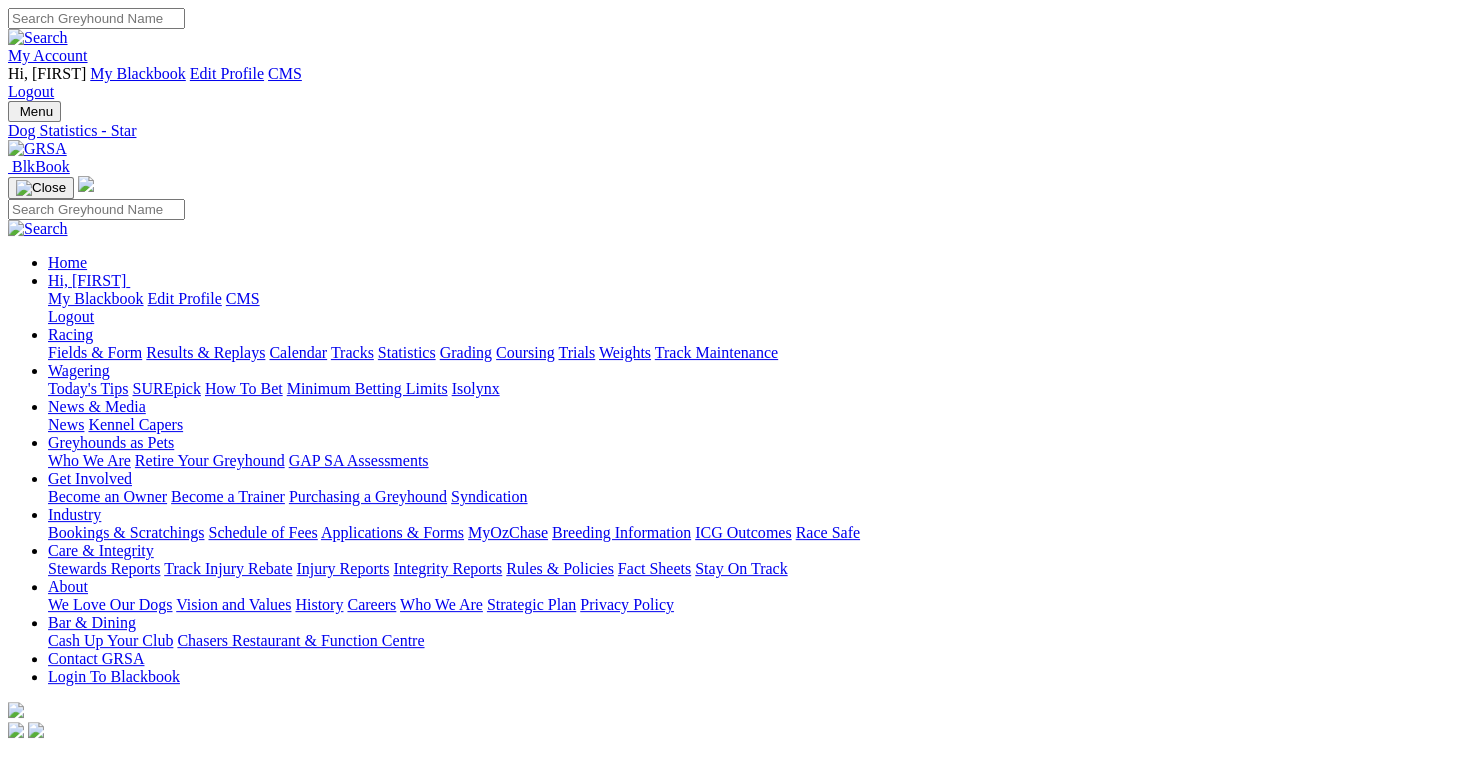 click at bounding box center (96, 18) 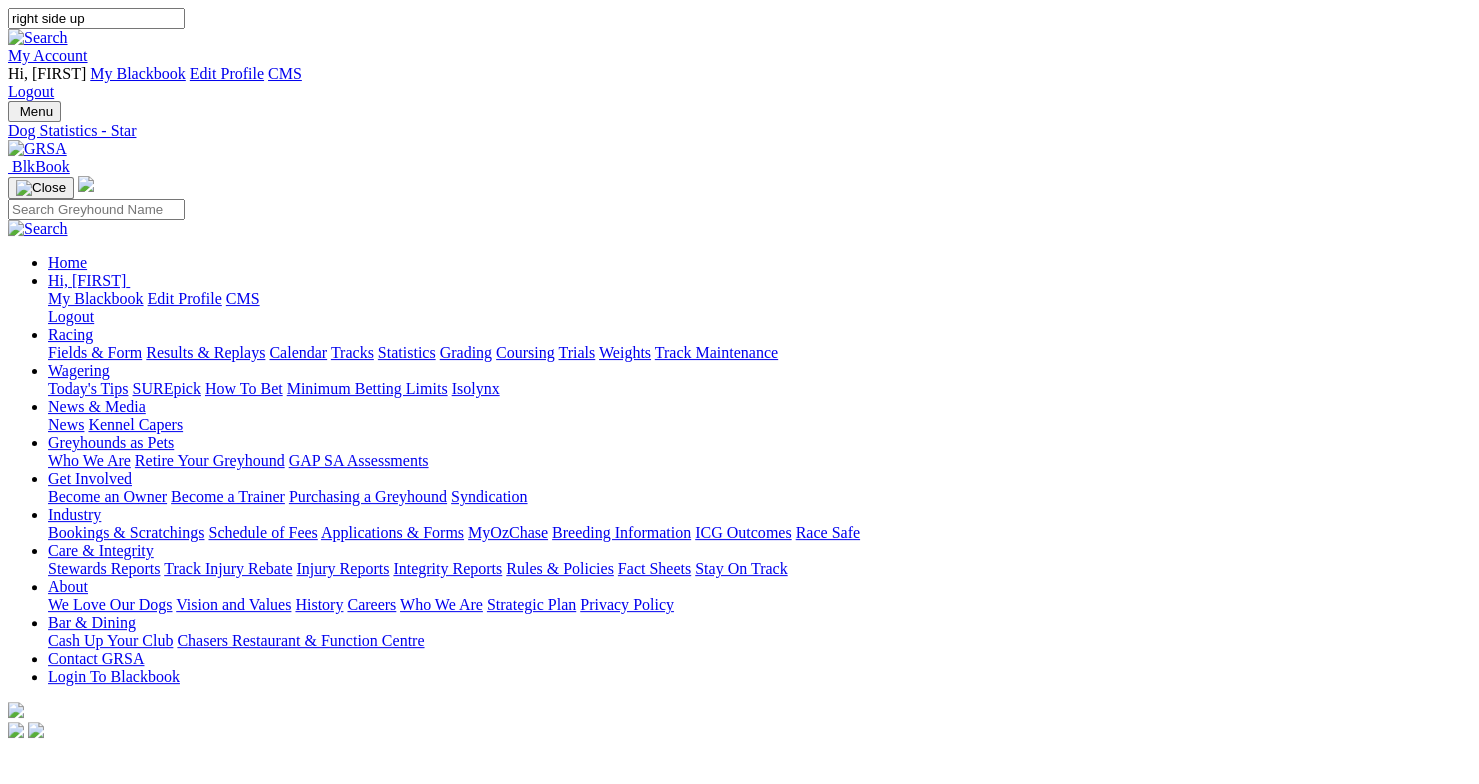 type on "right side up" 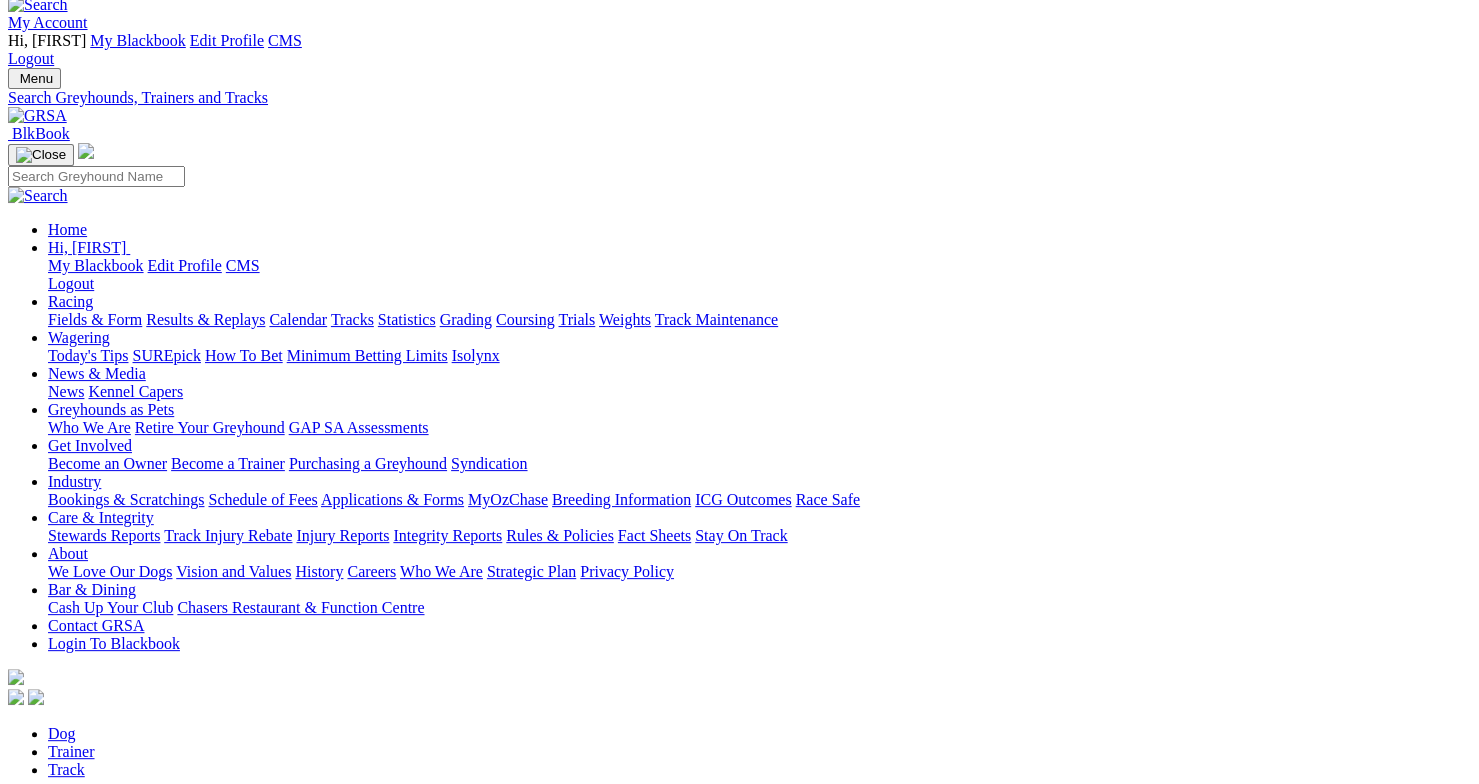 scroll, scrollTop: 34, scrollLeft: 0, axis: vertical 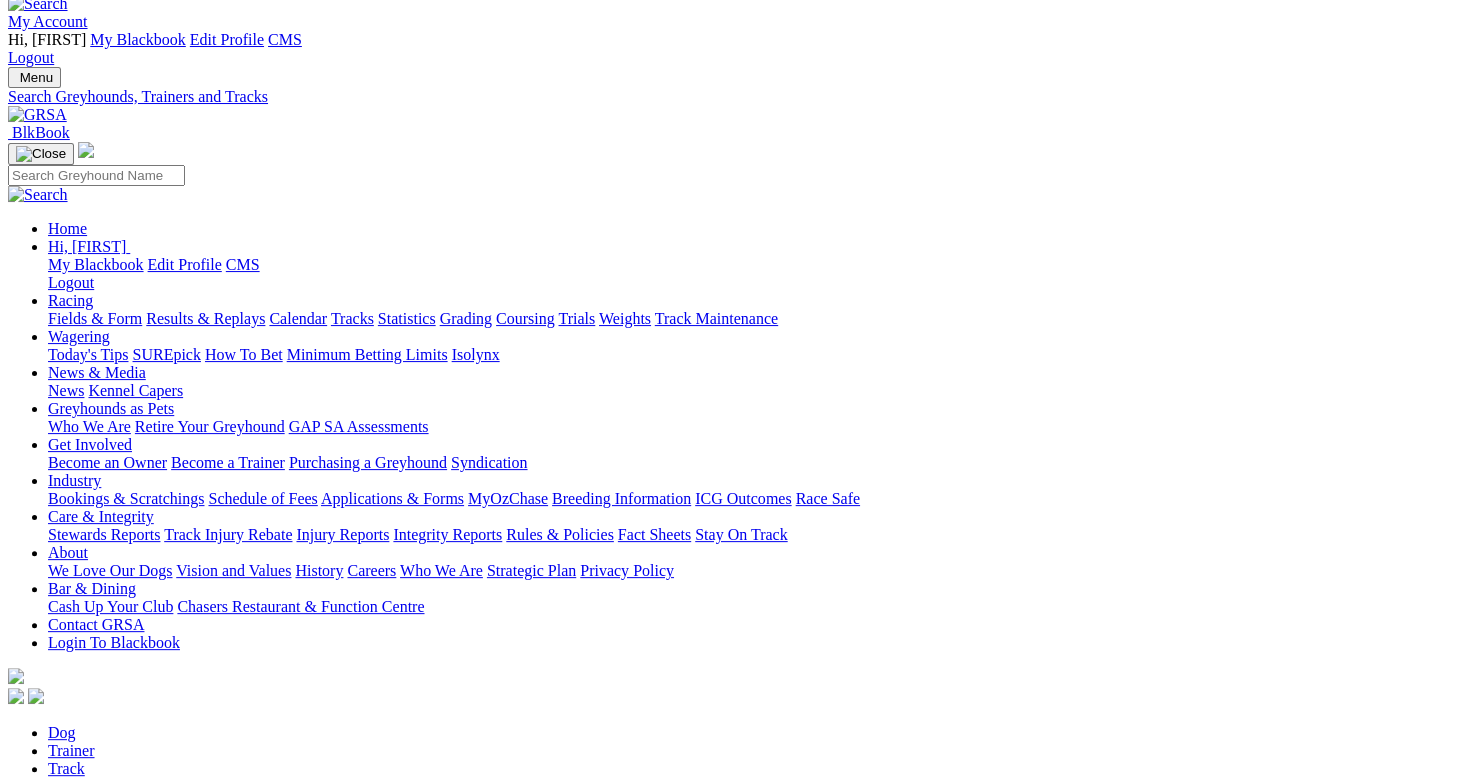 click on "RIGHT SIDE UP" at bounding box center [64, 905] 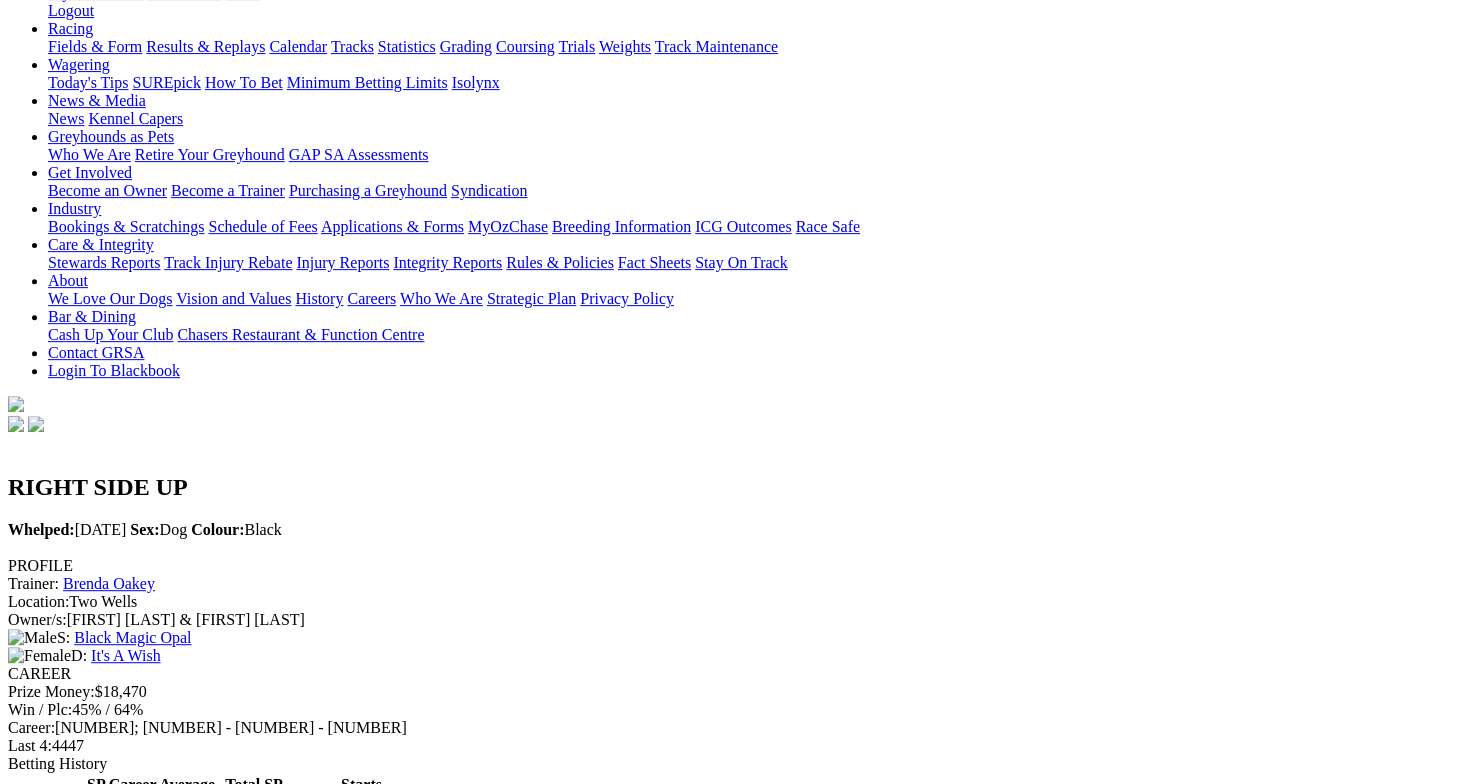 scroll, scrollTop: 0, scrollLeft: 0, axis: both 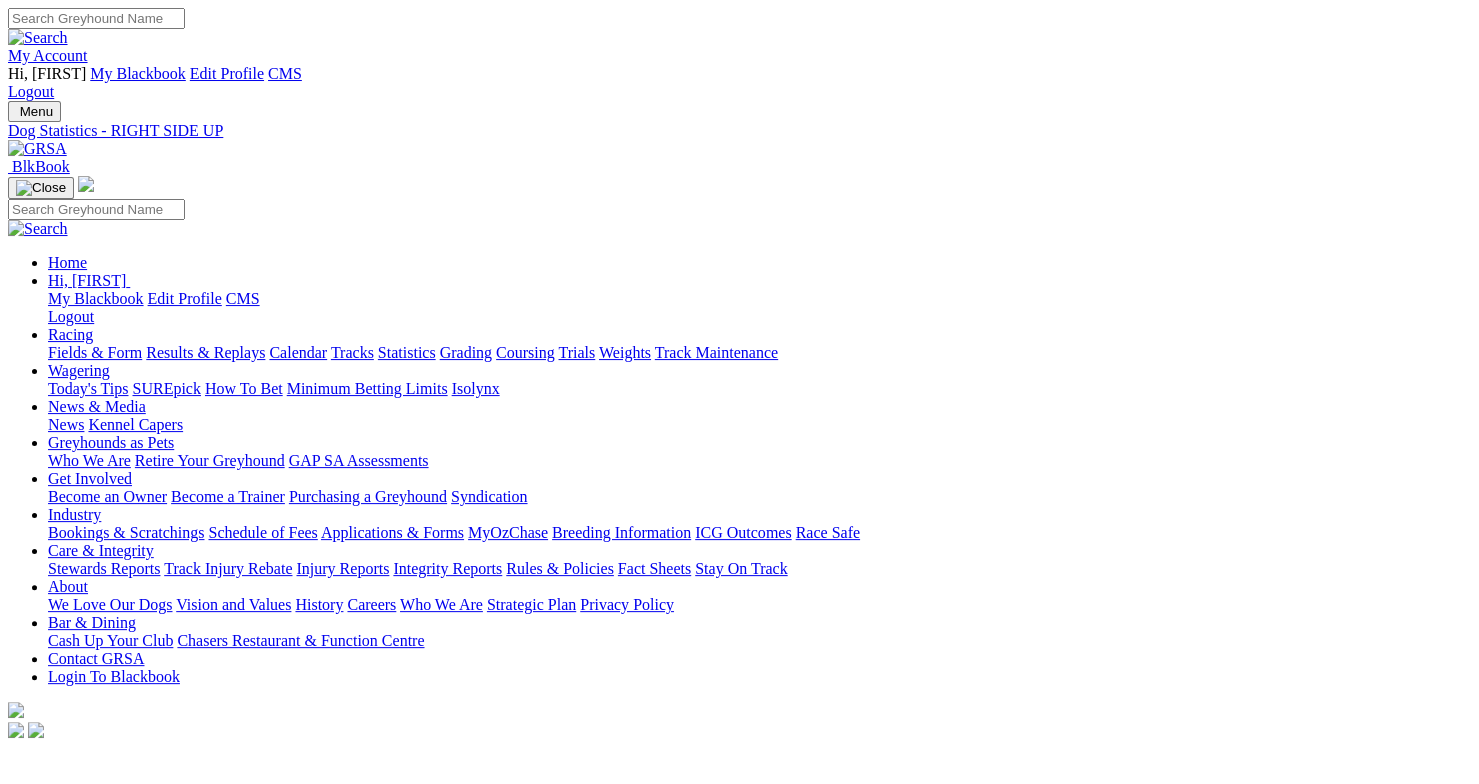 click on "Brenda Oakey" at bounding box center [109, 889] 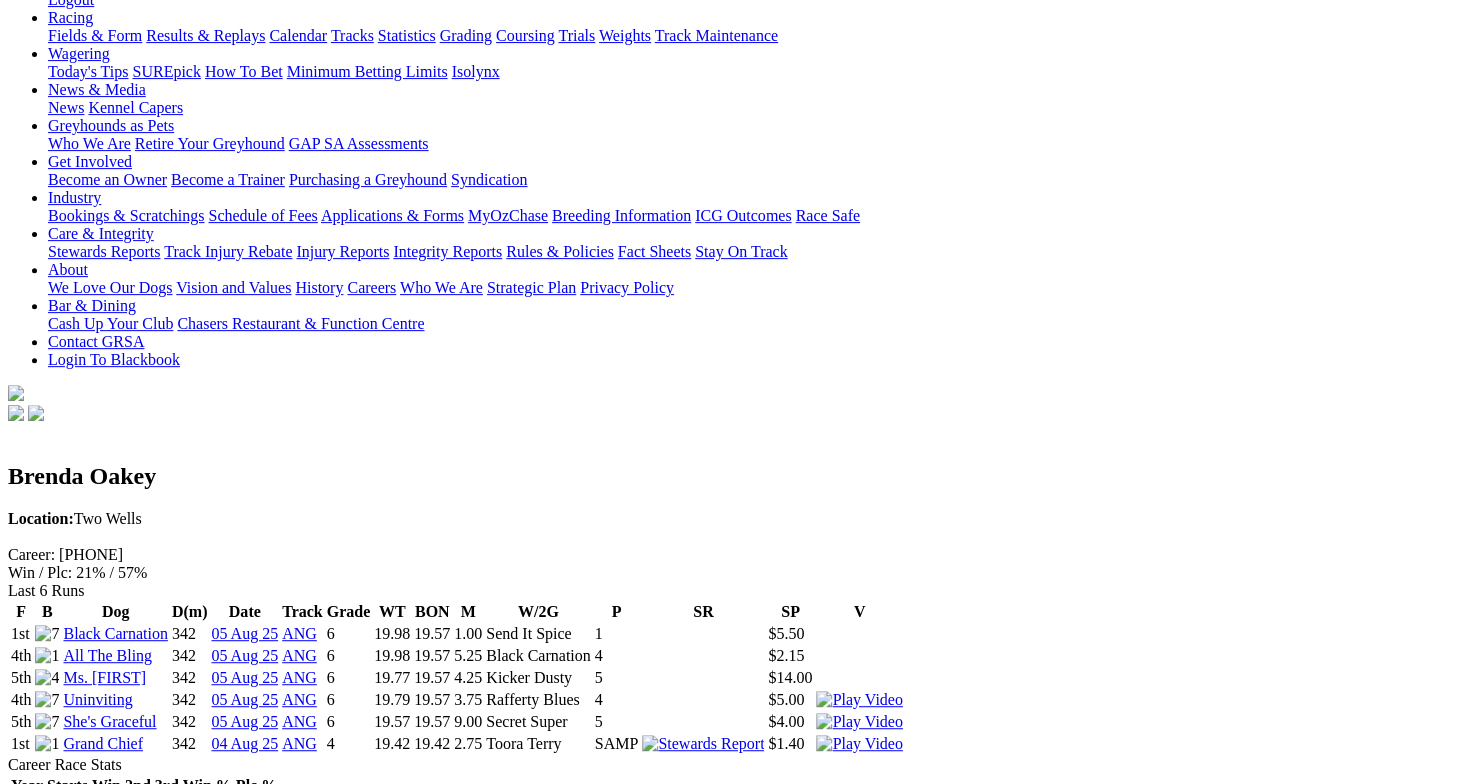 scroll, scrollTop: 0, scrollLeft: 0, axis: both 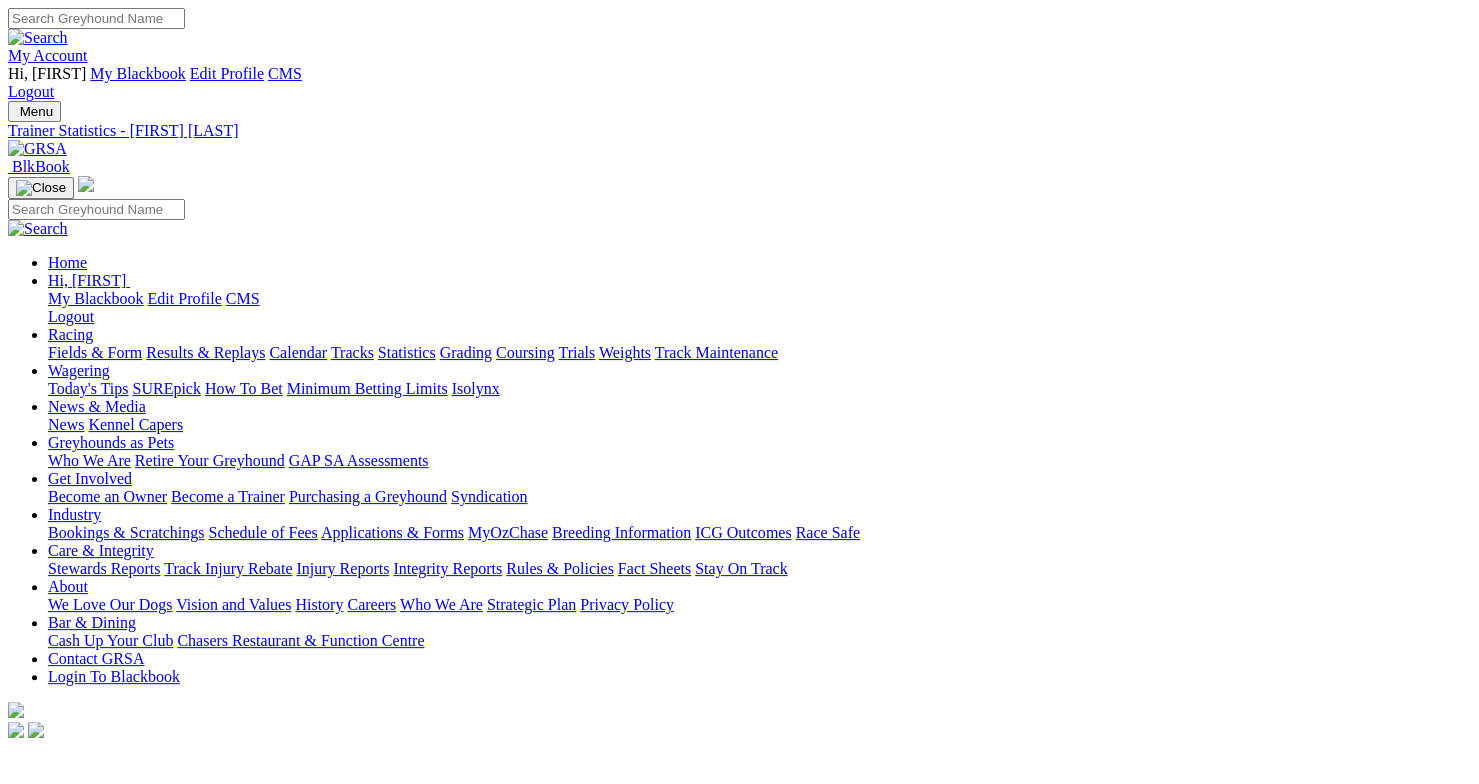 click at bounding box center [96, 18] 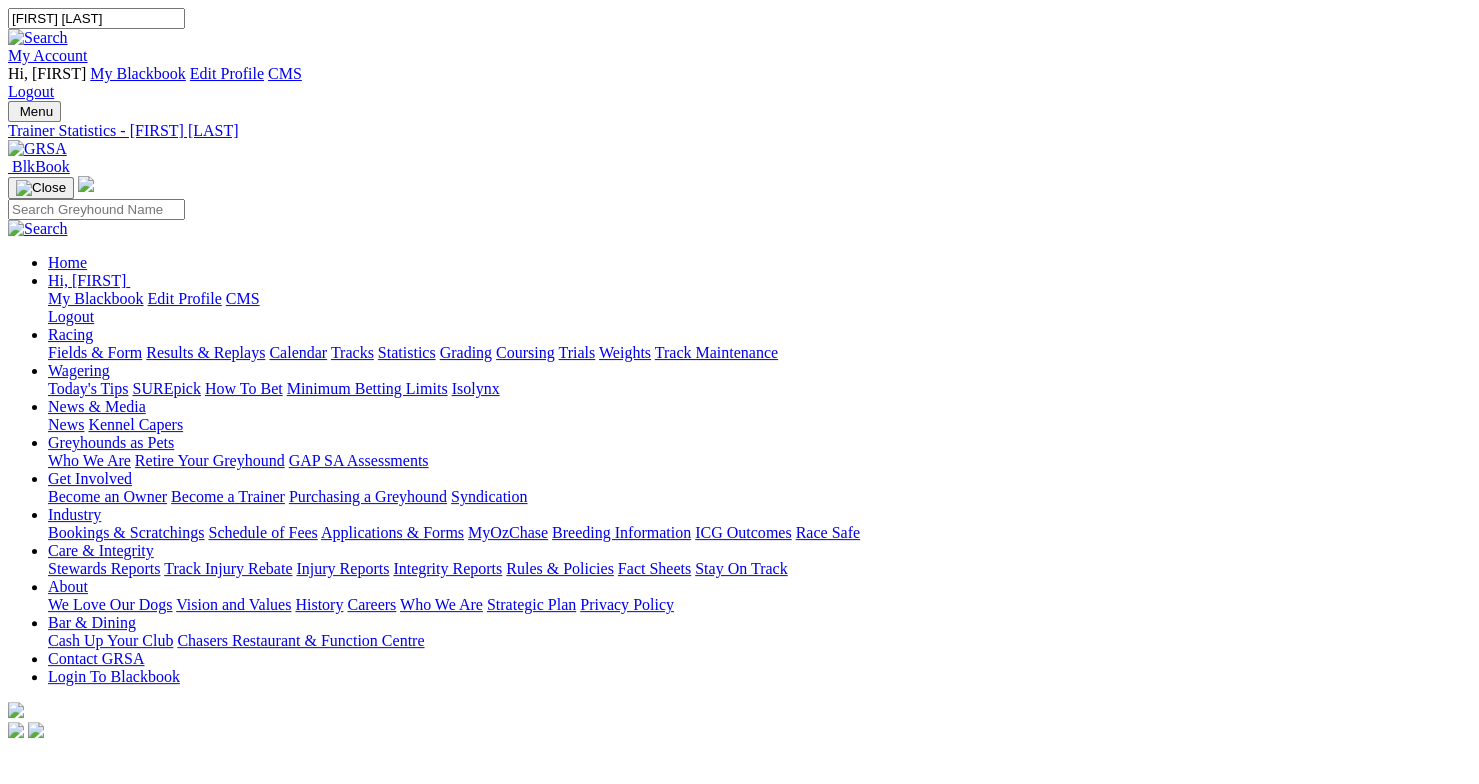 type on "brenda oakey" 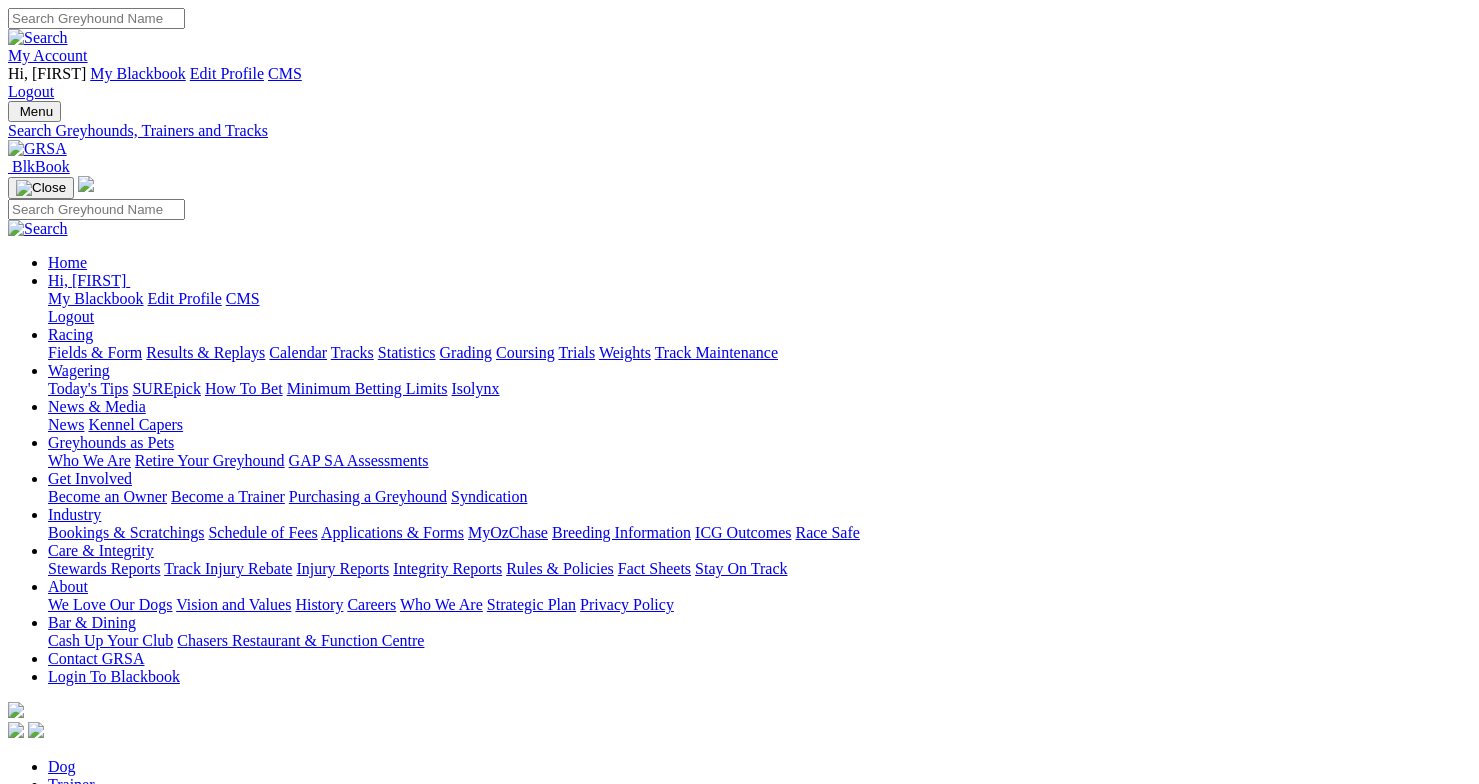 scroll, scrollTop: 0, scrollLeft: 0, axis: both 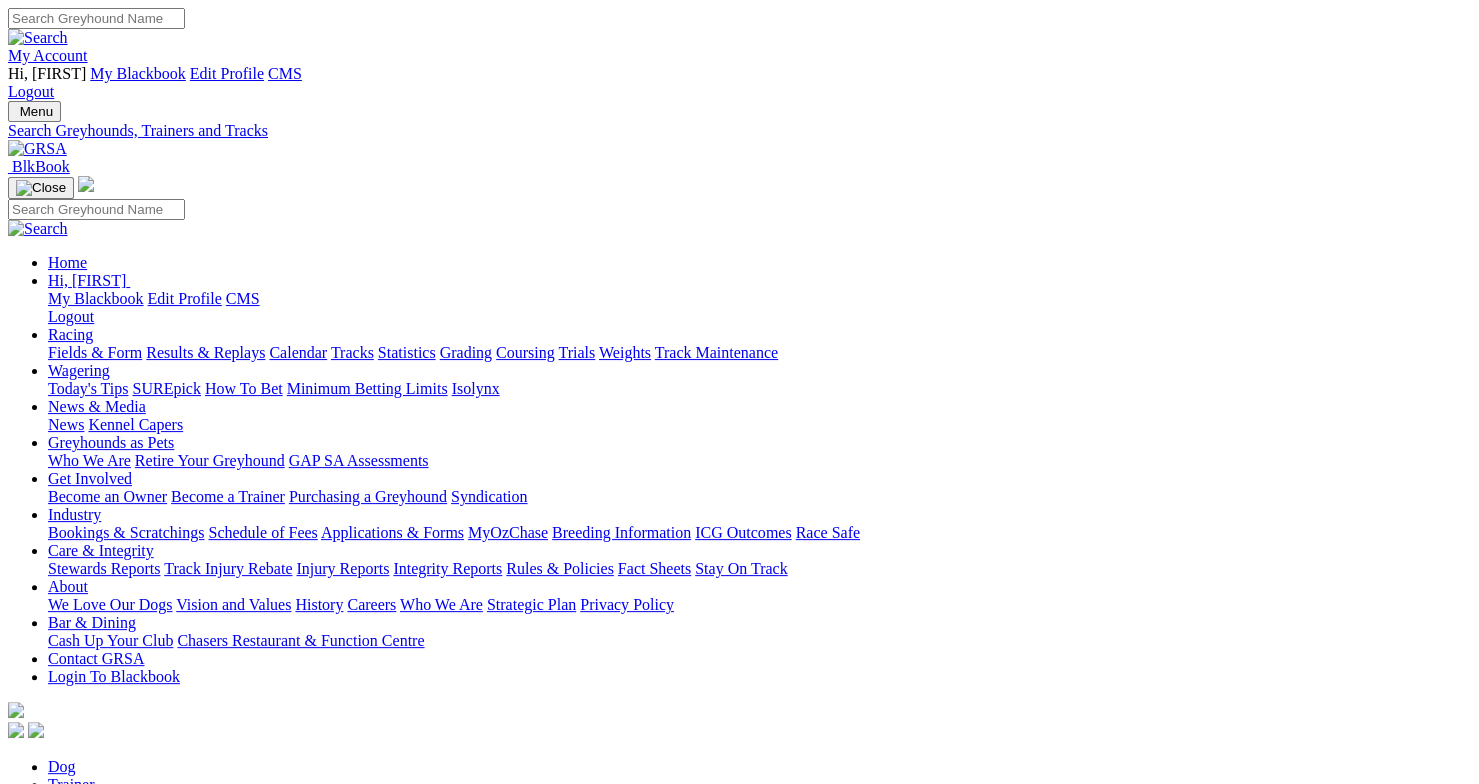 click on "Search Greyhounds" at bounding box center [104, 902] 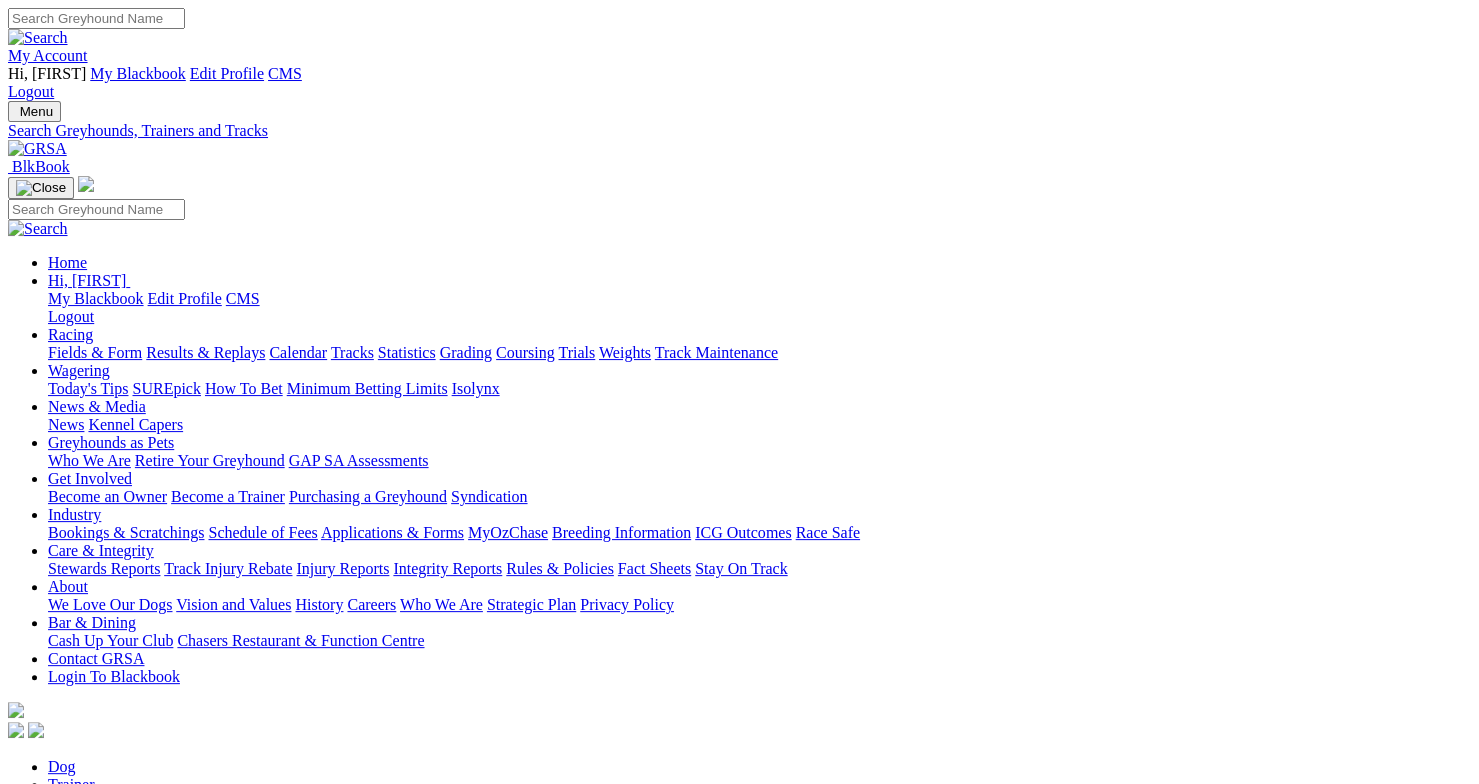 type on "[FIRST] [LAST]" 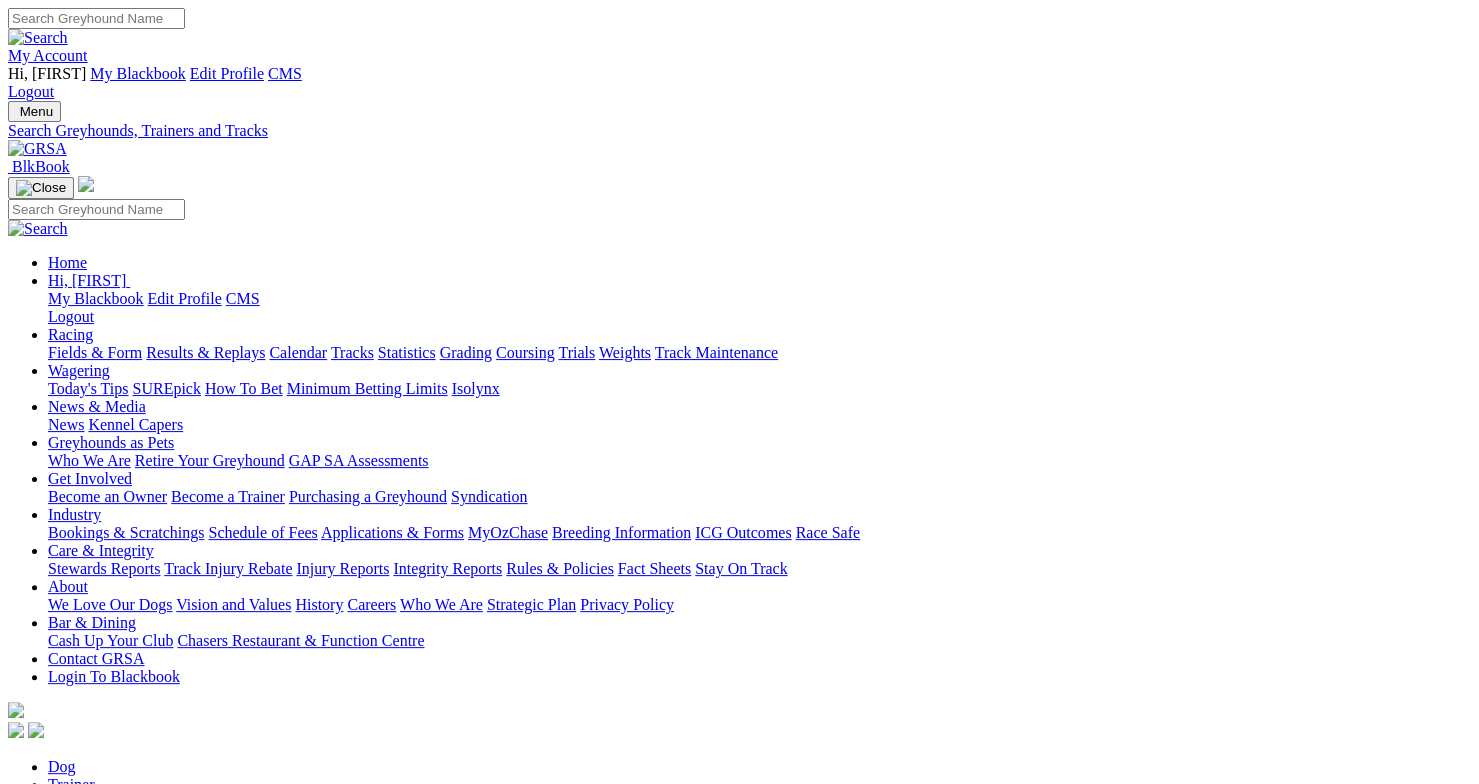 click on "Brenda Oakey" at bounding box center (54, 1092) 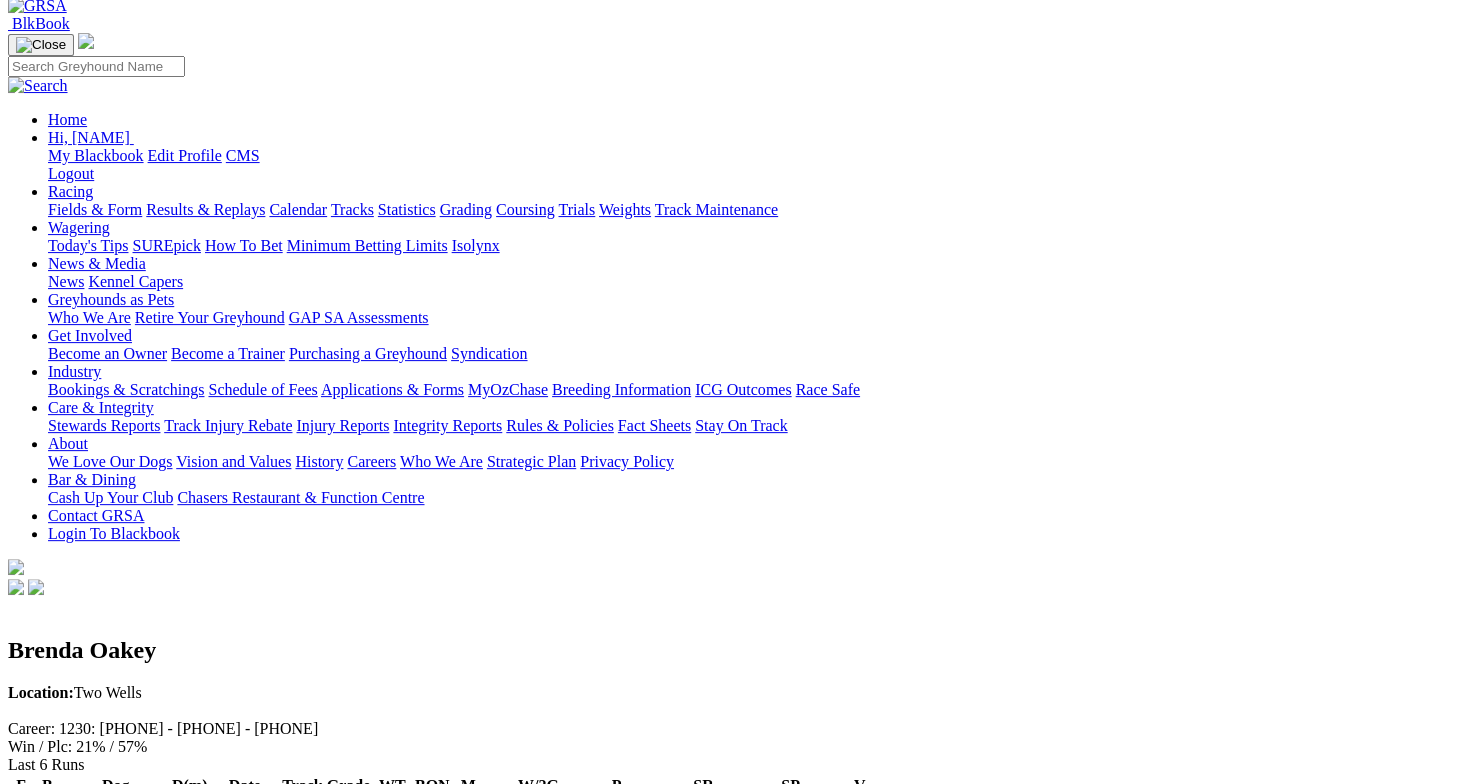 scroll, scrollTop: 0, scrollLeft: 0, axis: both 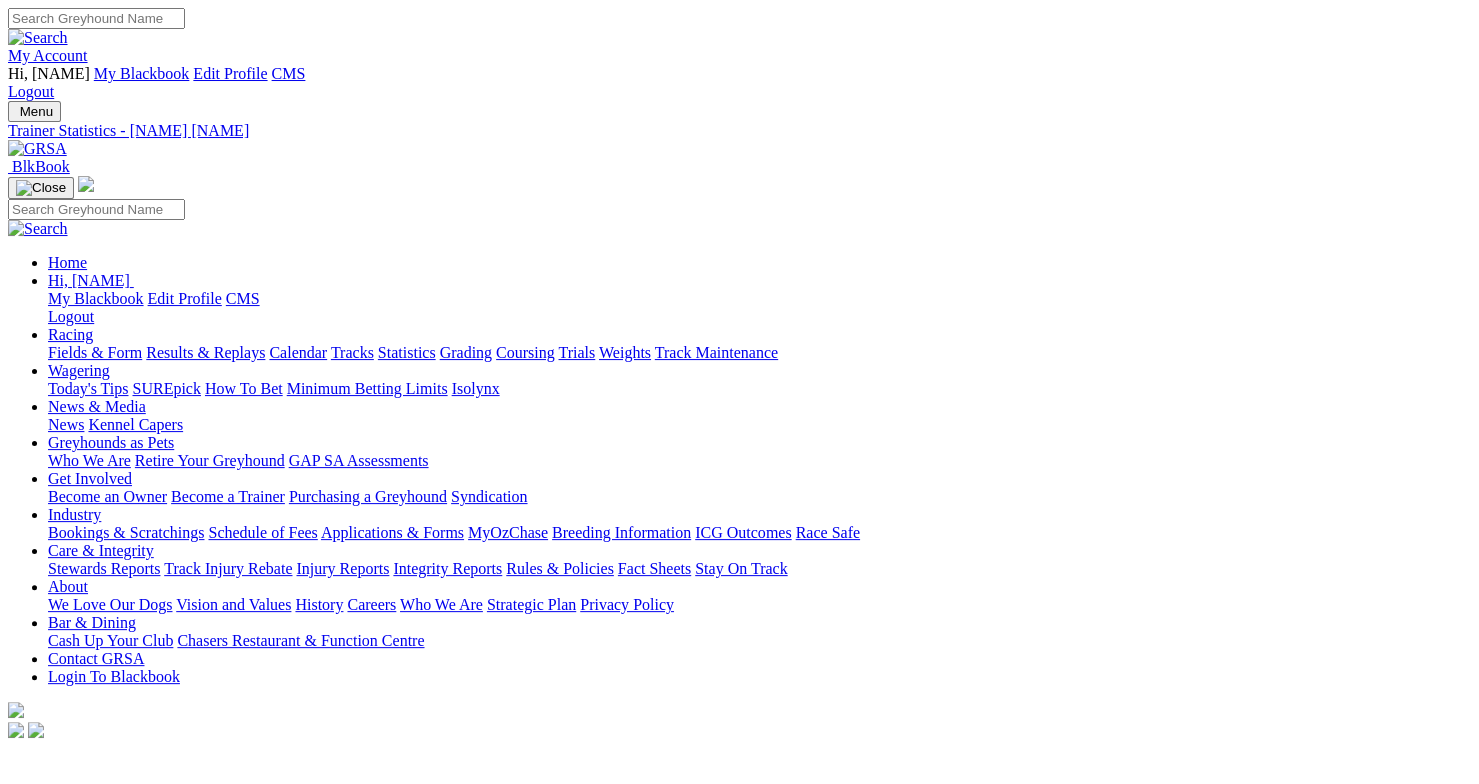 click at bounding box center [96, 18] 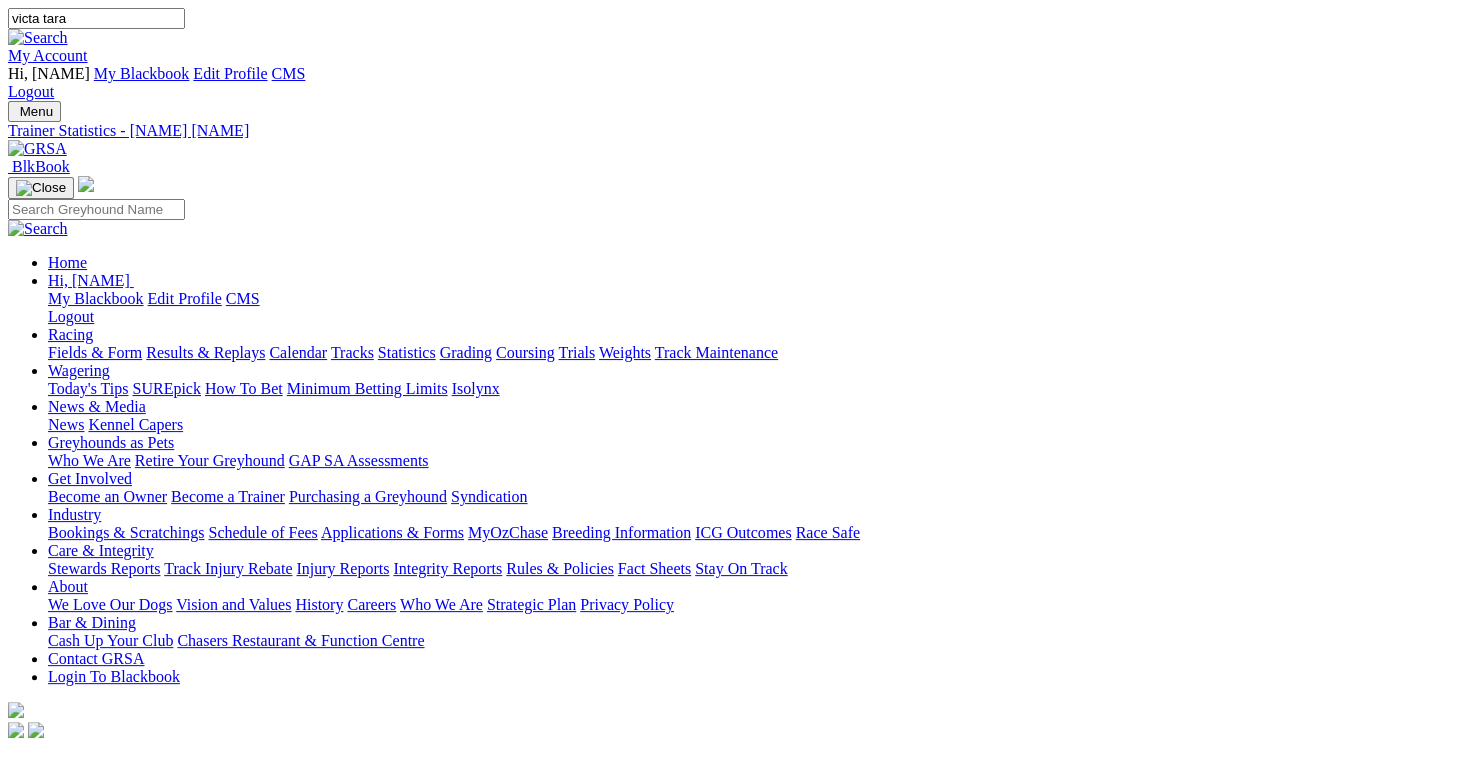 type on "victa tara" 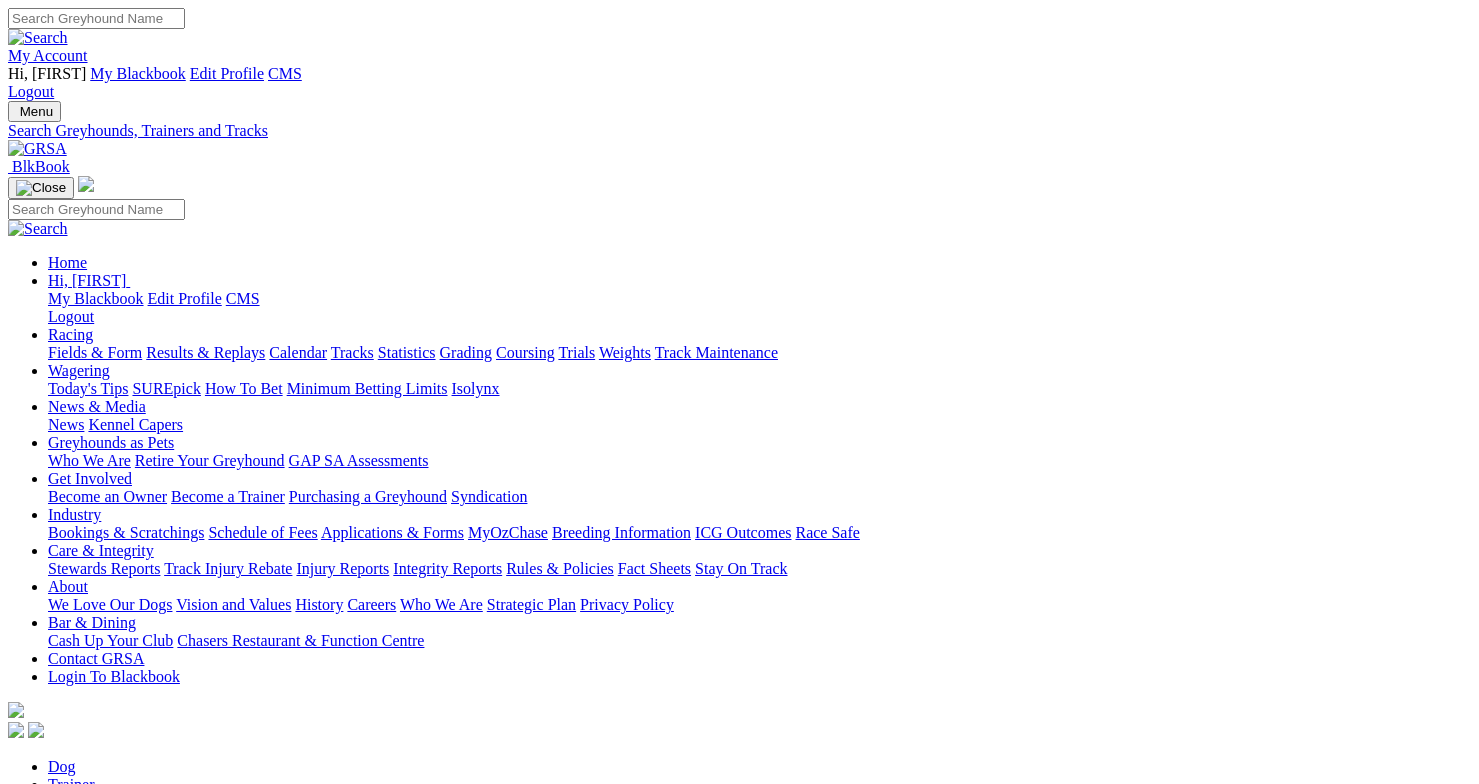 scroll, scrollTop: 0, scrollLeft: 0, axis: both 